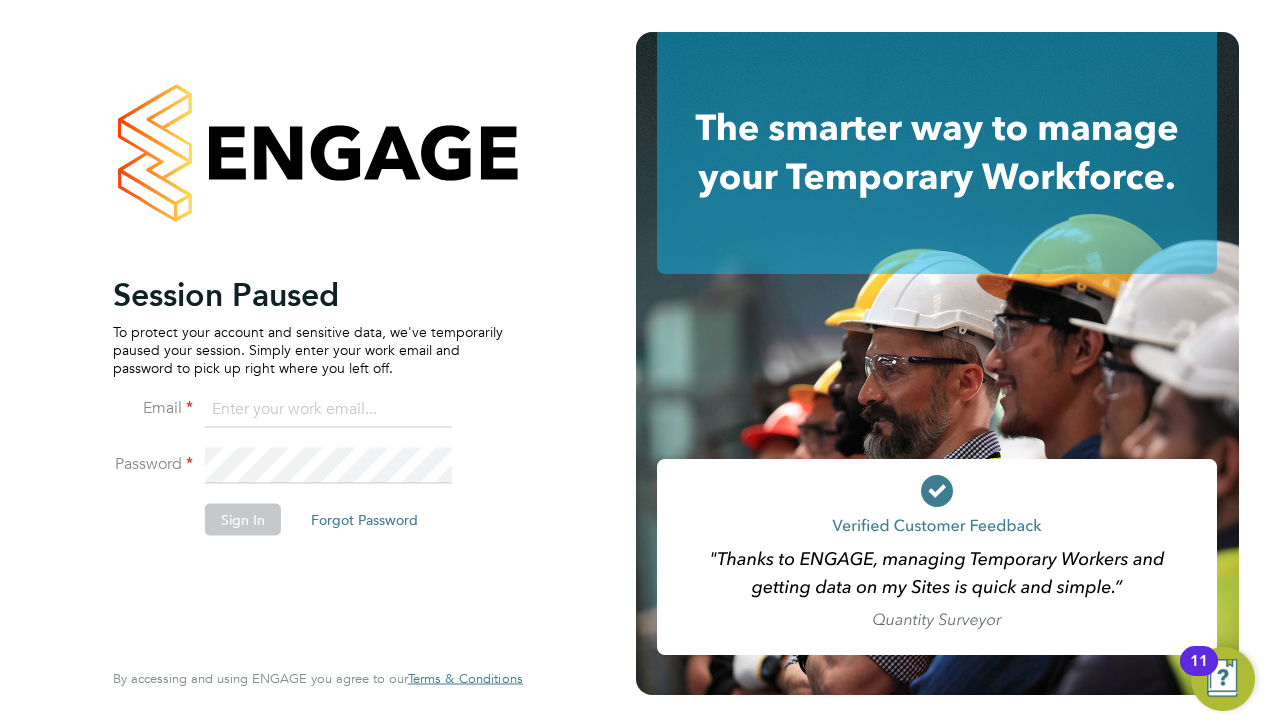 scroll, scrollTop: 0, scrollLeft: 0, axis: both 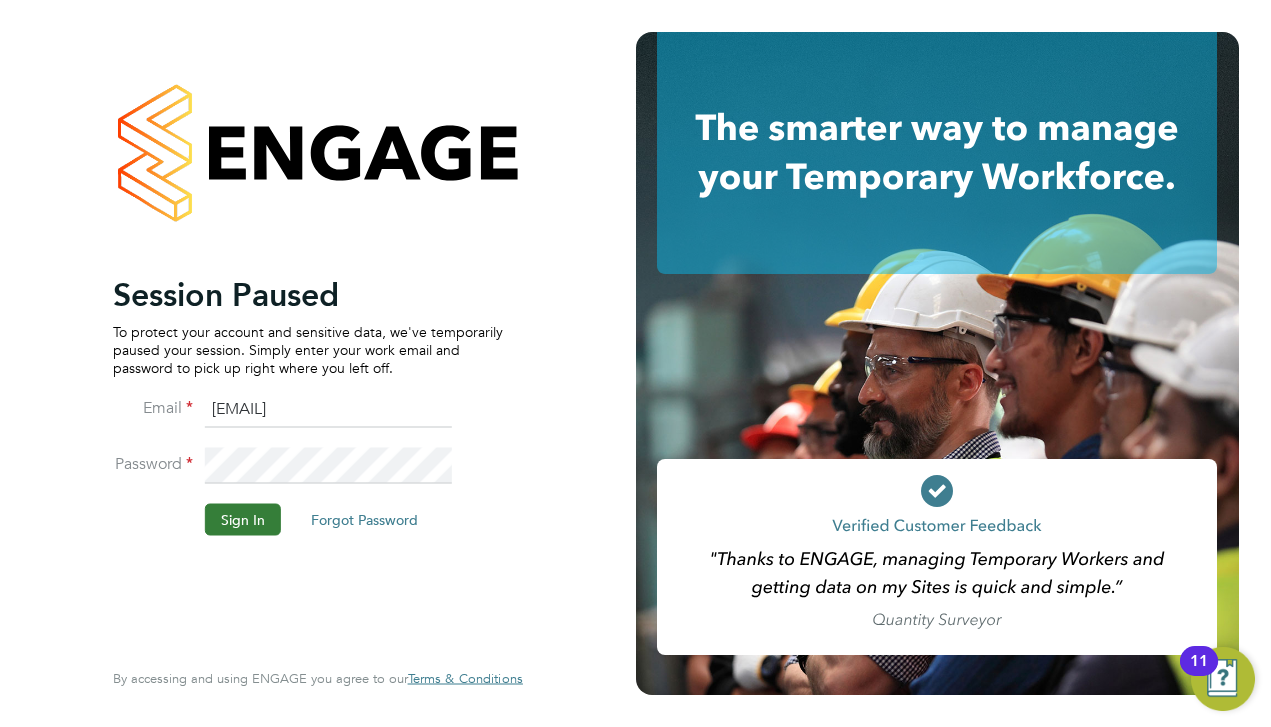 click on "Sign In" 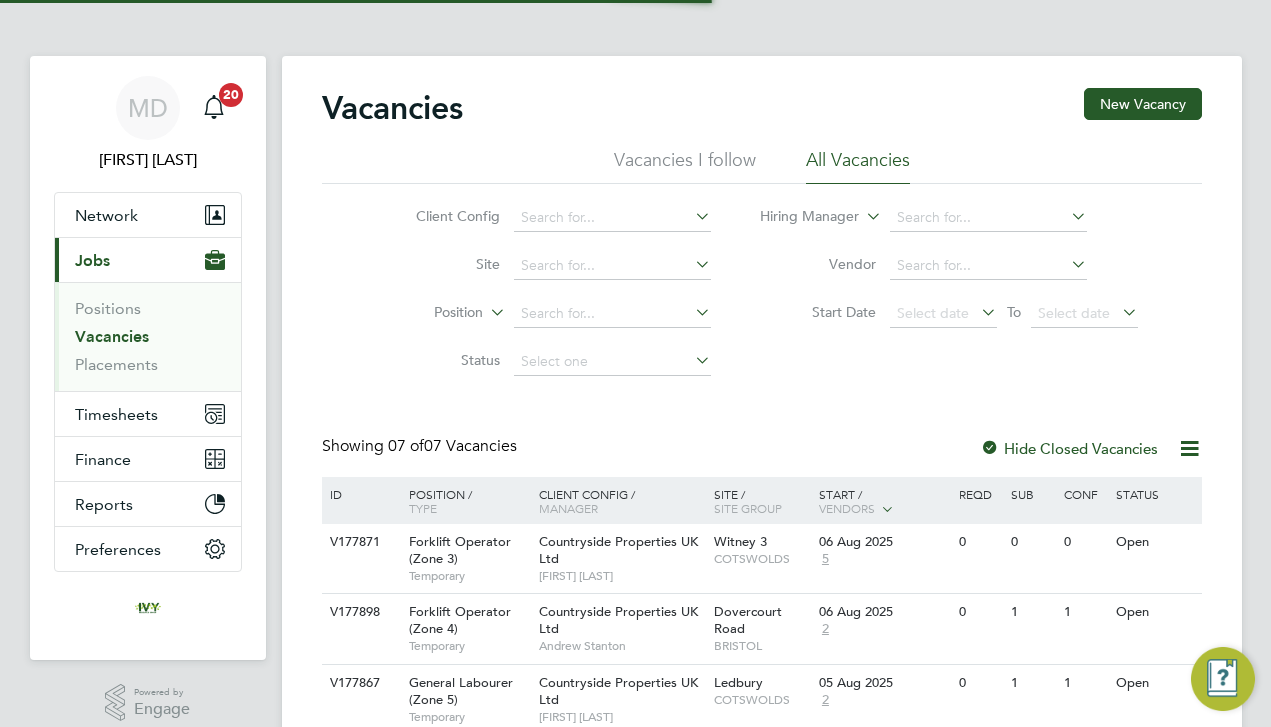 scroll, scrollTop: 0, scrollLeft: 0, axis: both 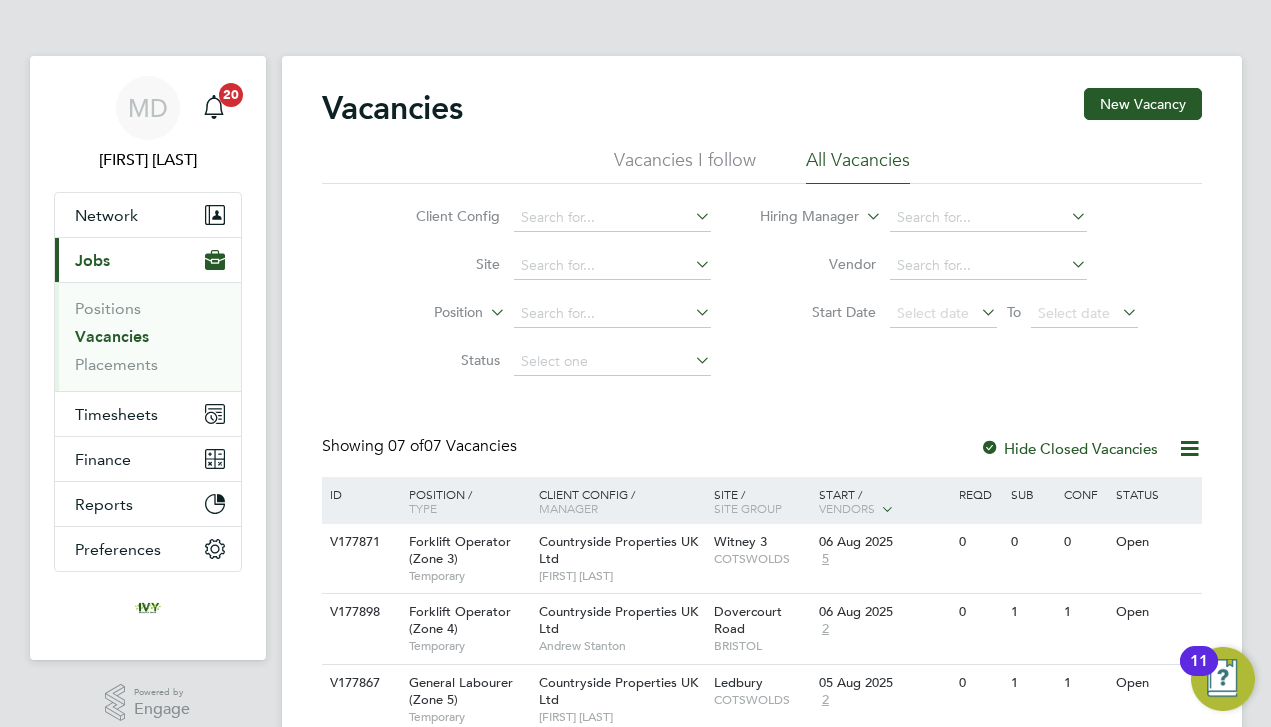 click on "Status" 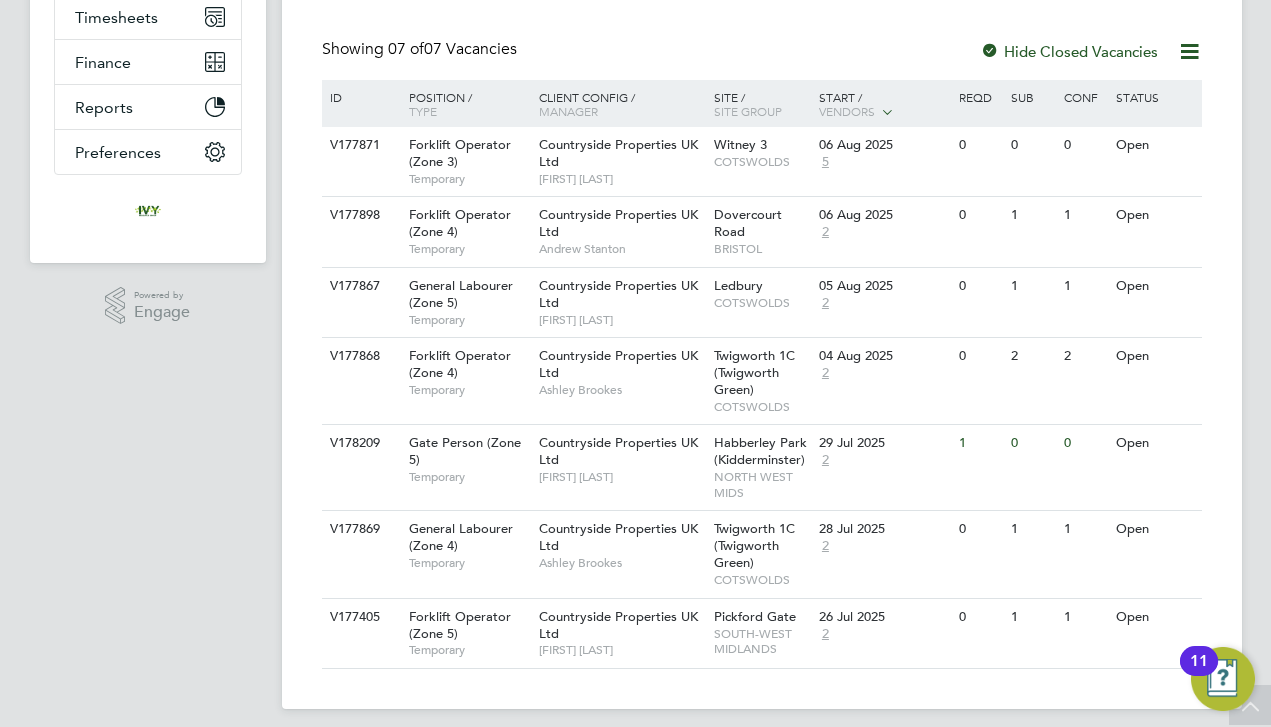 scroll, scrollTop: 392, scrollLeft: 0, axis: vertical 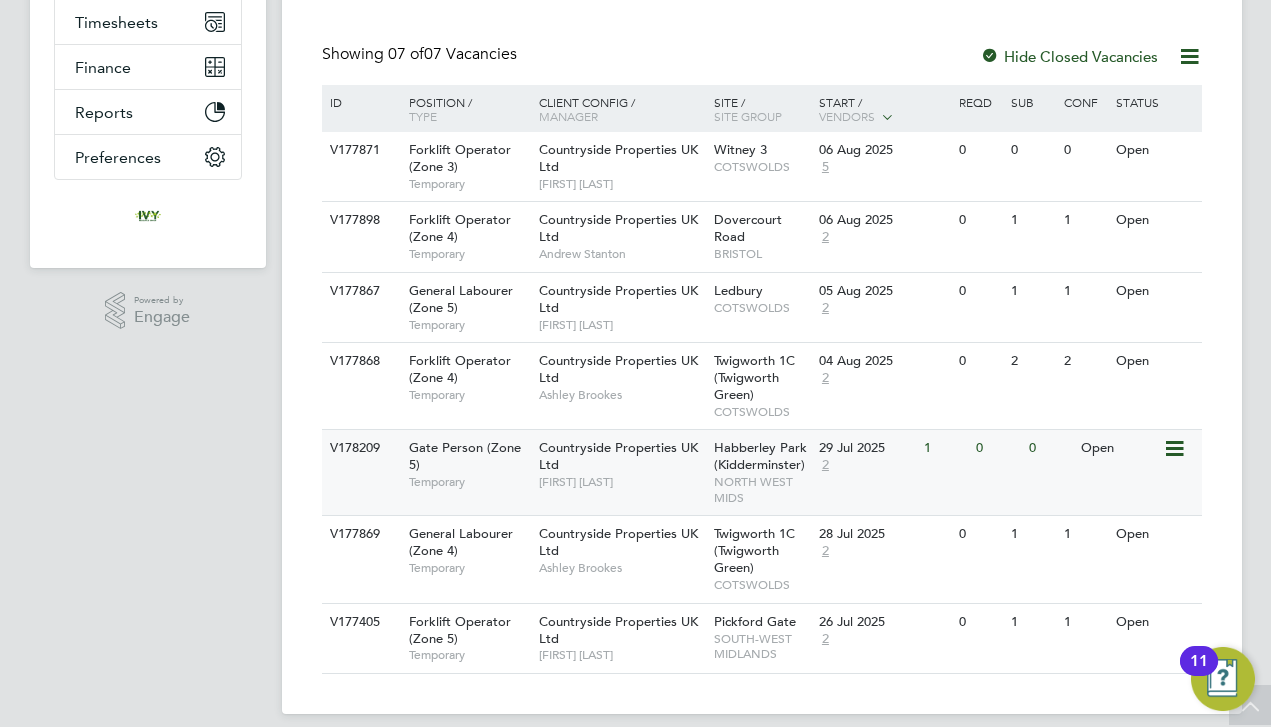 click on "V178209 Gate Person (Zone 5)   Temporary Countryside Properties UK Ltd   Callum Bradbury Habberley Park (Kidderminster)   NORTH WEST MIDS 29 Jul 2025 2 1 0 0 Open" 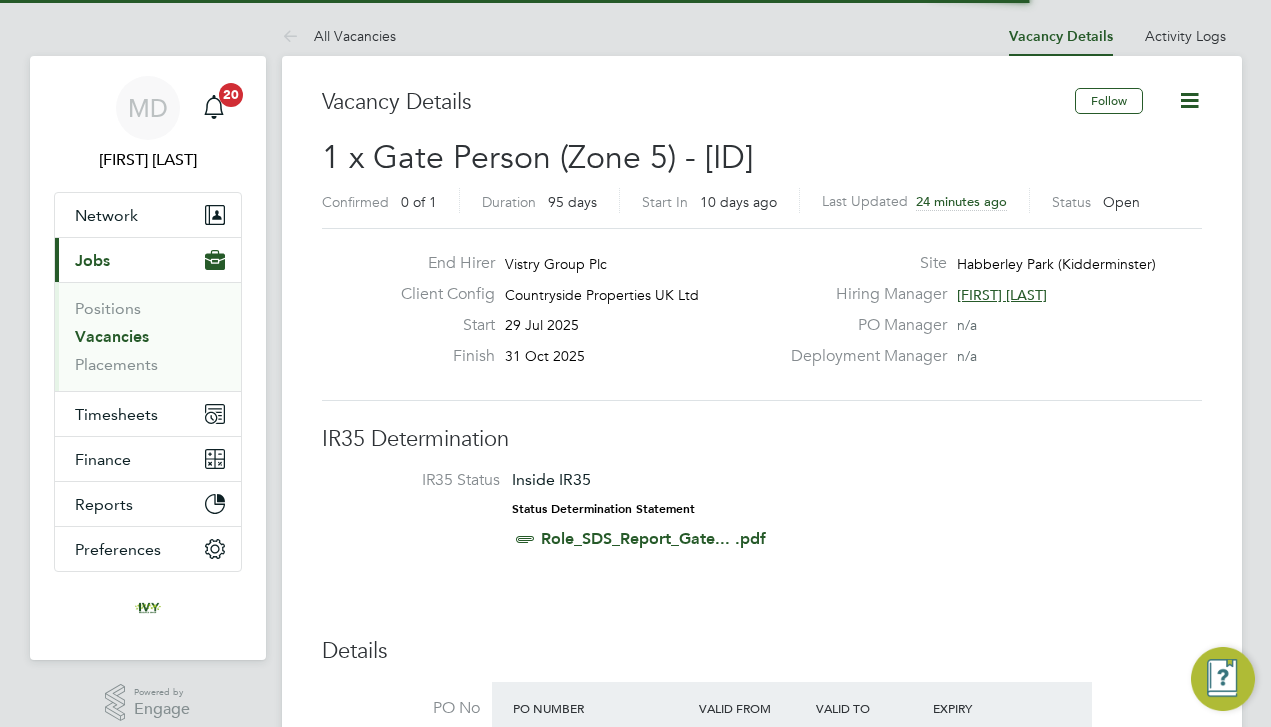 scroll, scrollTop: 0, scrollLeft: 0, axis: both 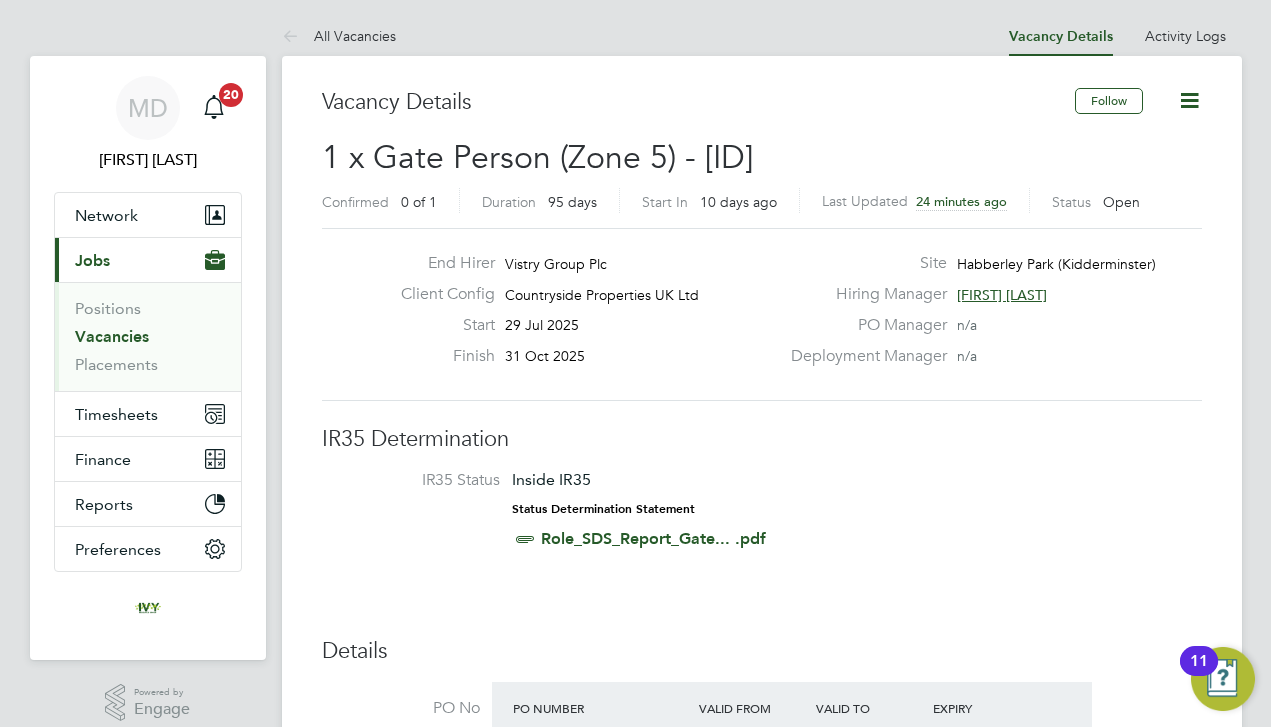 click on "IR35 Status Inside IR35 Status Determination Statement   Role_SDS_Report_Gate... .pdf" at bounding box center [762, 513] 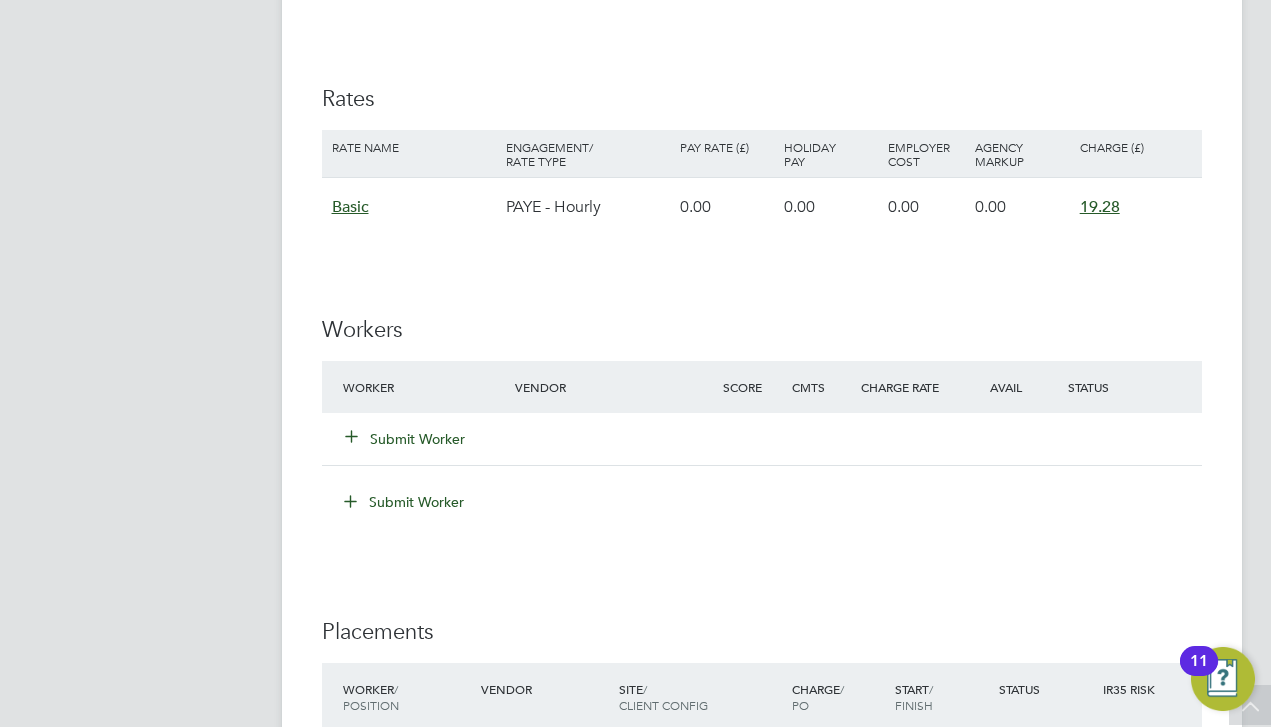 scroll, scrollTop: 1469, scrollLeft: 0, axis: vertical 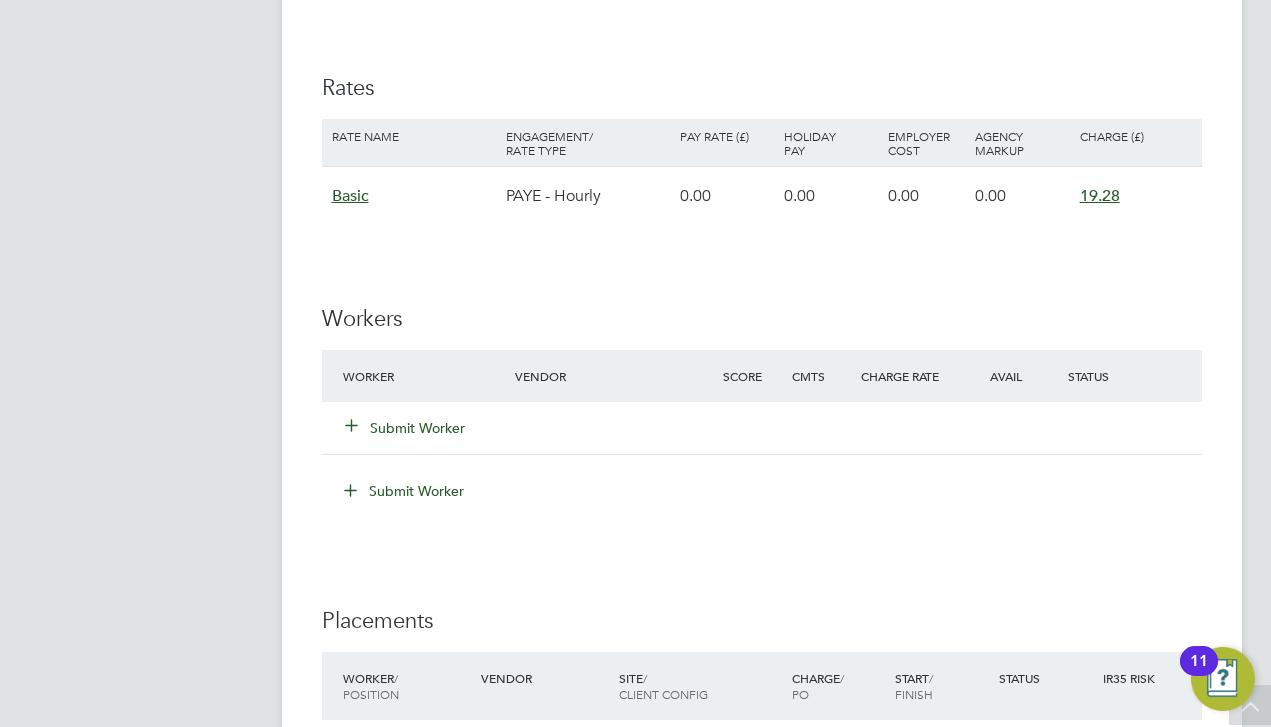 click on "Submit Worker" 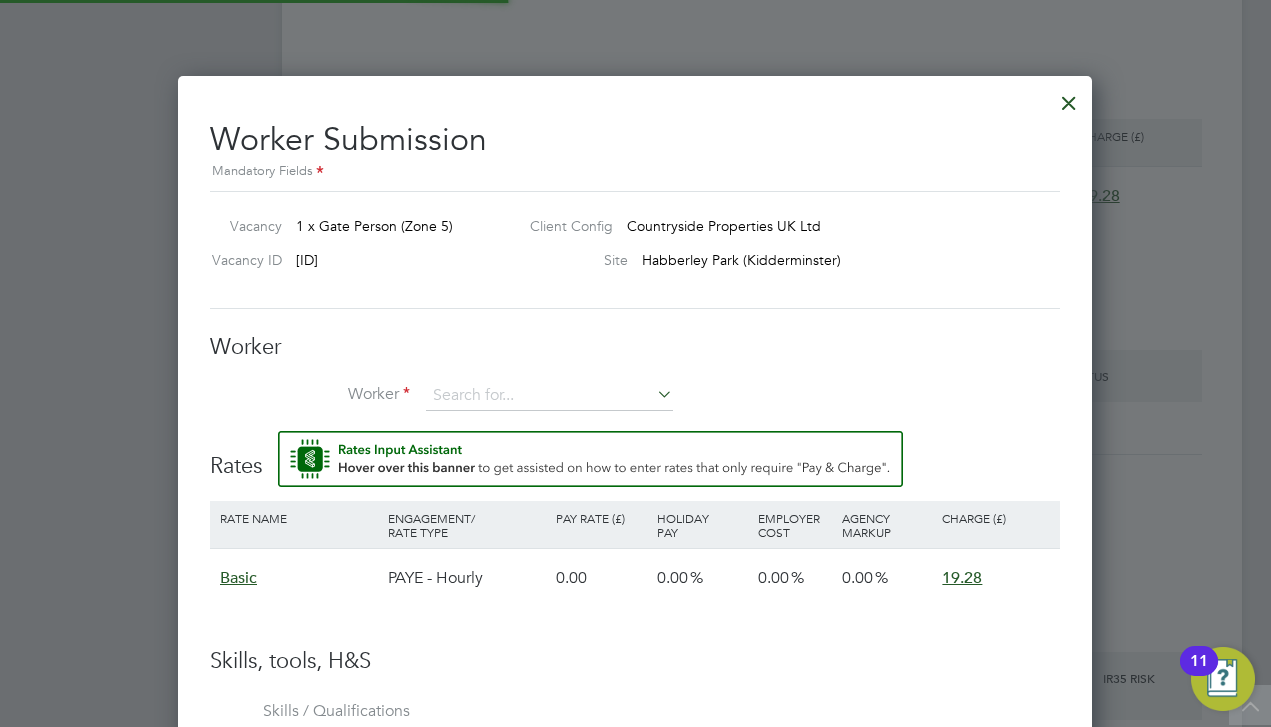 scroll, scrollTop: 10, scrollLeft: 10, axis: both 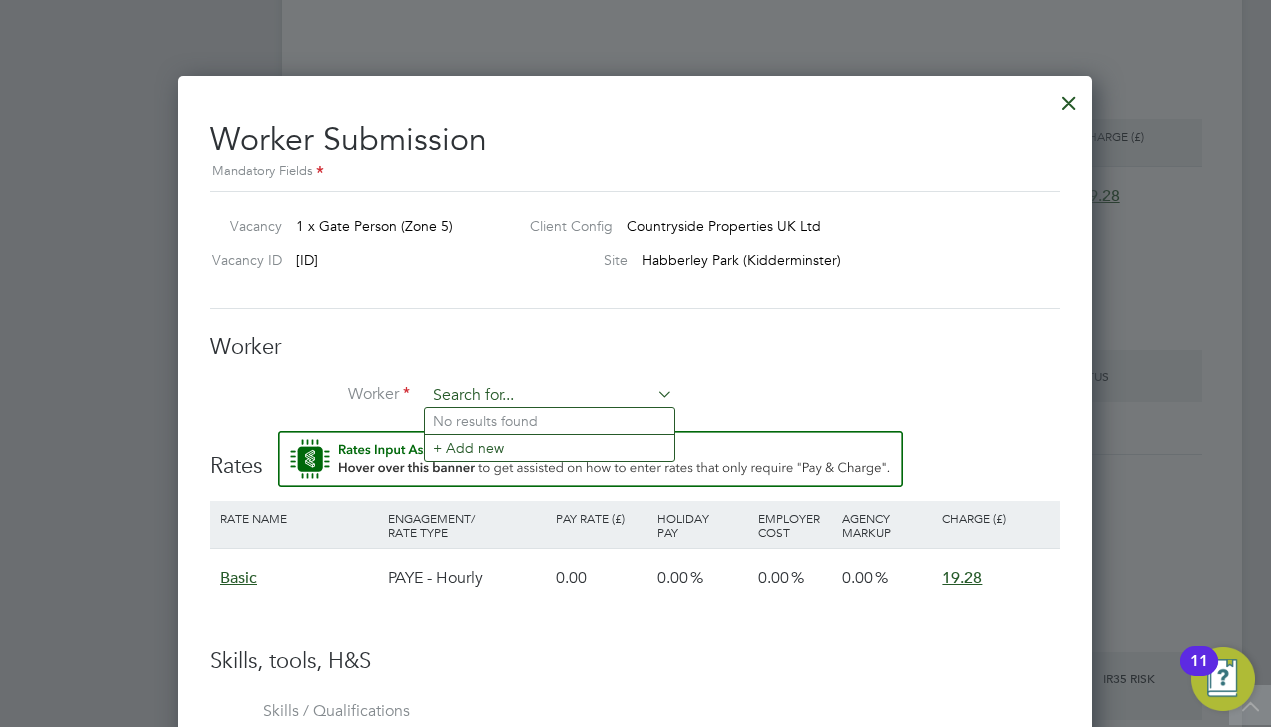 click at bounding box center [549, 396] 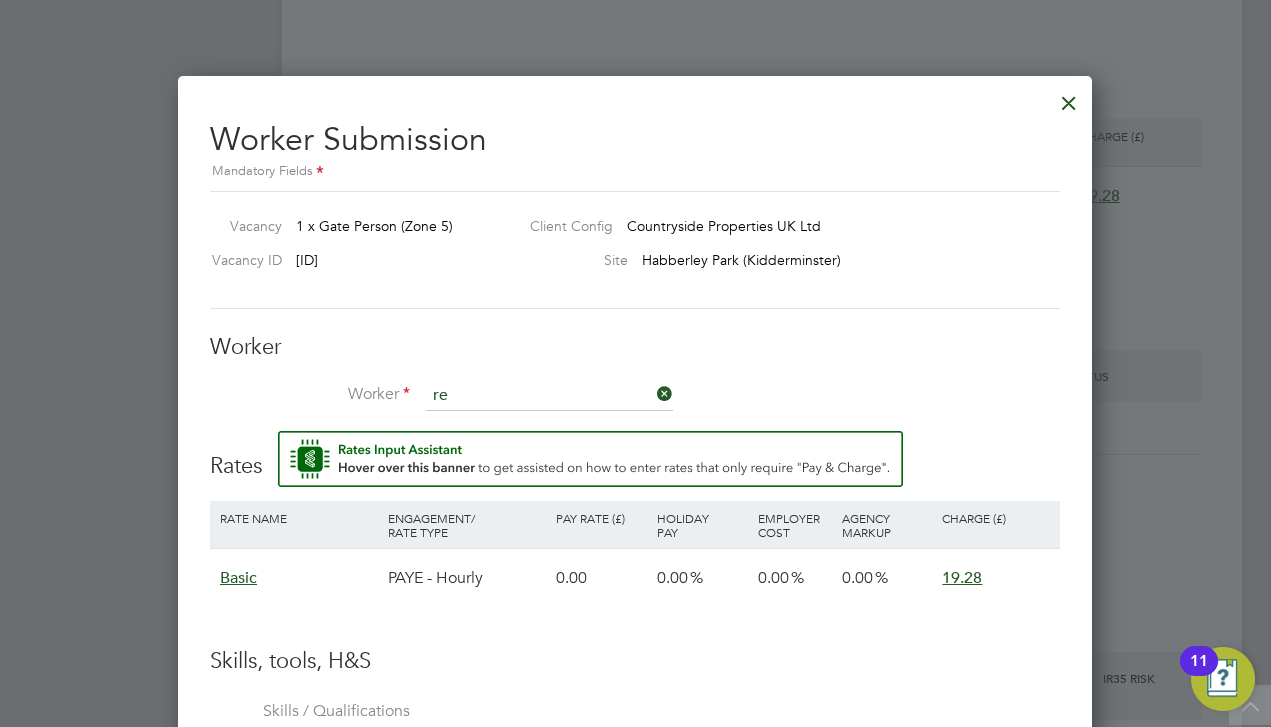 click on "[FIRST] [LAST] ([FIRST][LAST])" 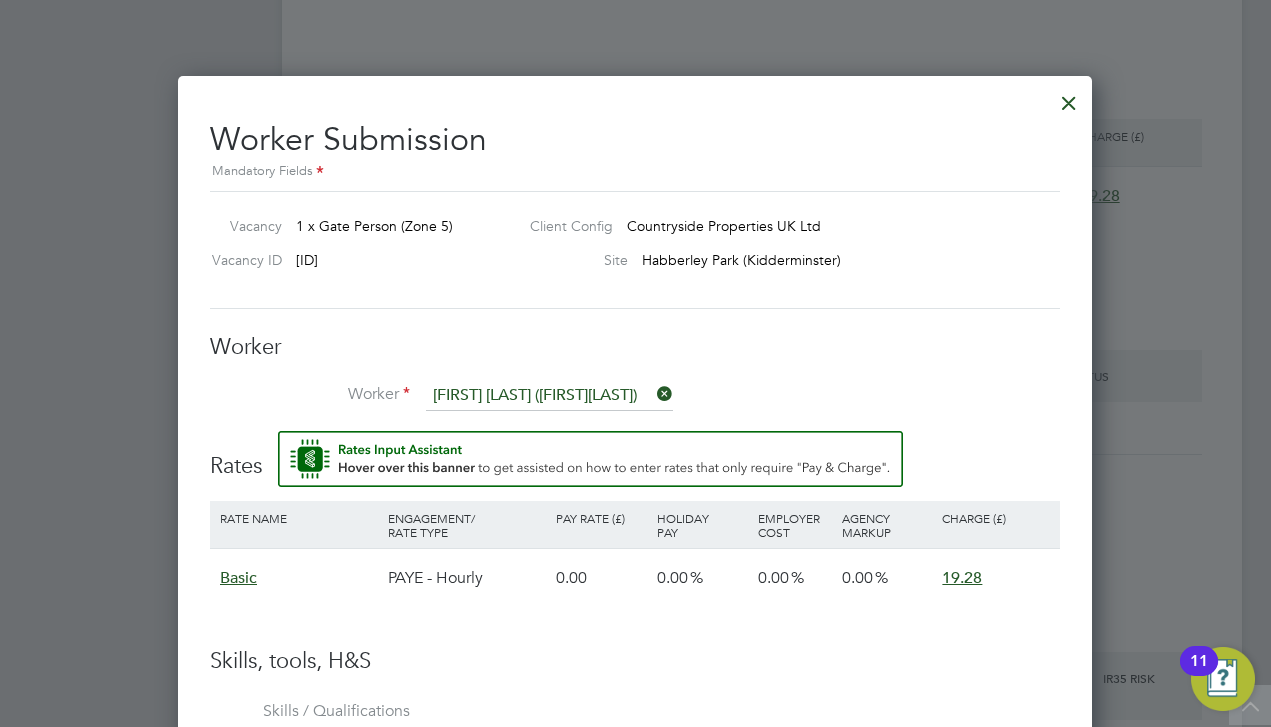 scroll, scrollTop: 10, scrollLeft: 10, axis: both 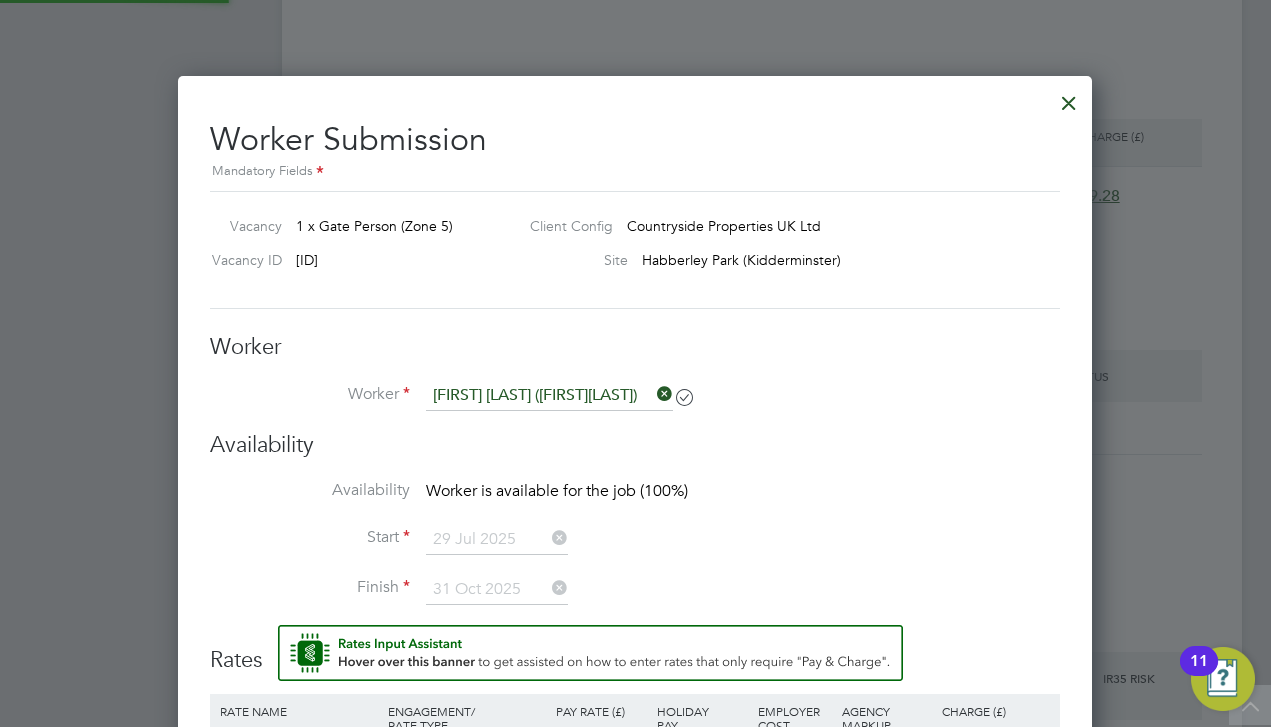 type on "02 Aug 2025" 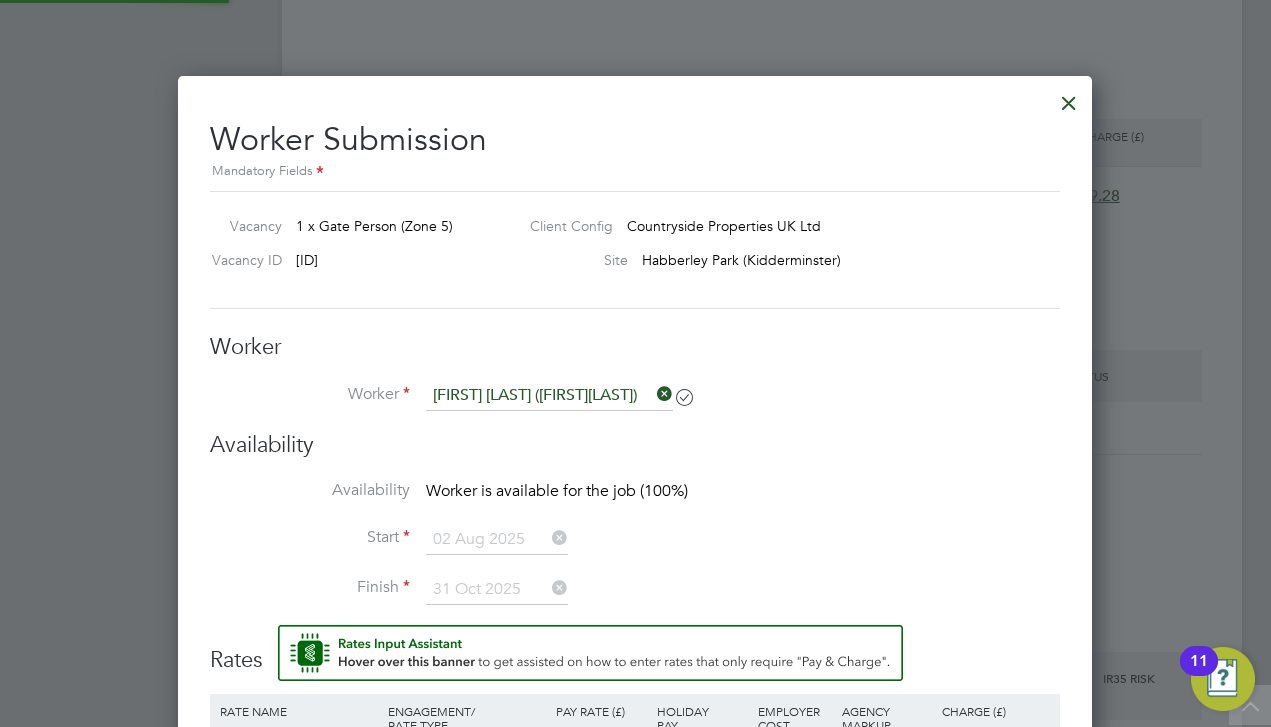 scroll, scrollTop: 0, scrollLeft: 10, axis: horizontal 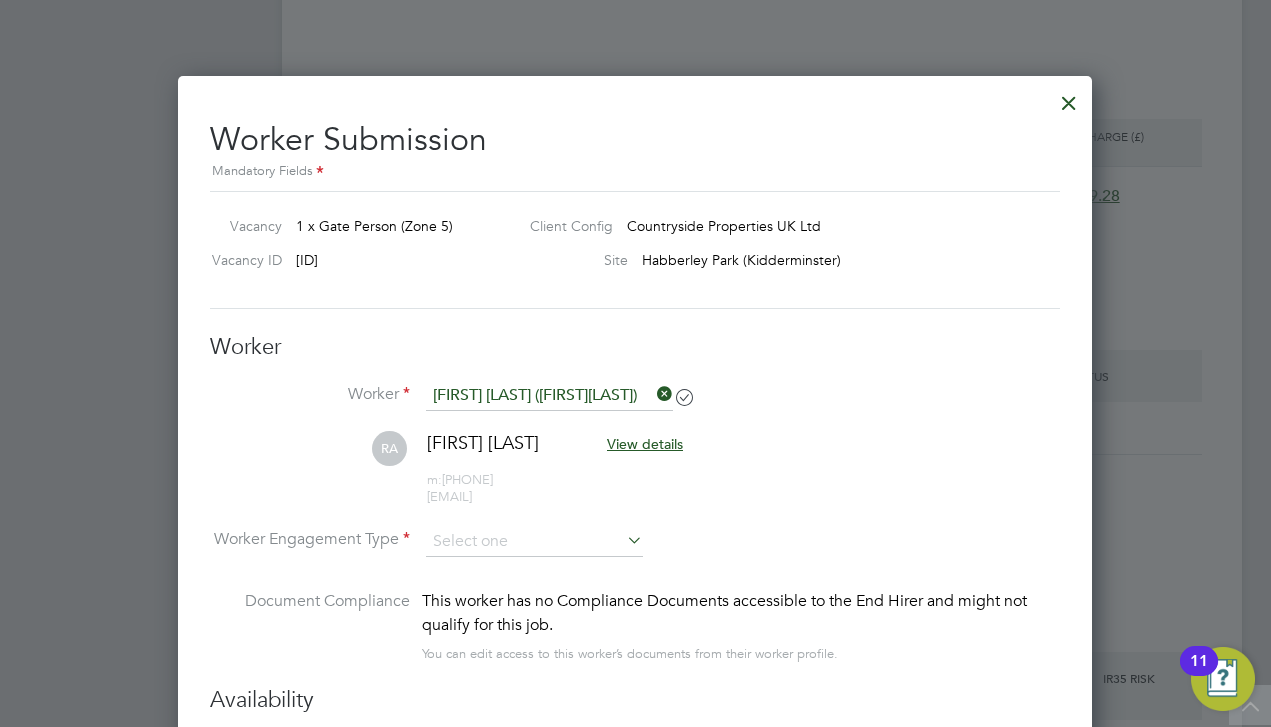 click on "RA [FIRST] [LAST] View details m: [PHONE] [EMAIL]" at bounding box center (635, 478) 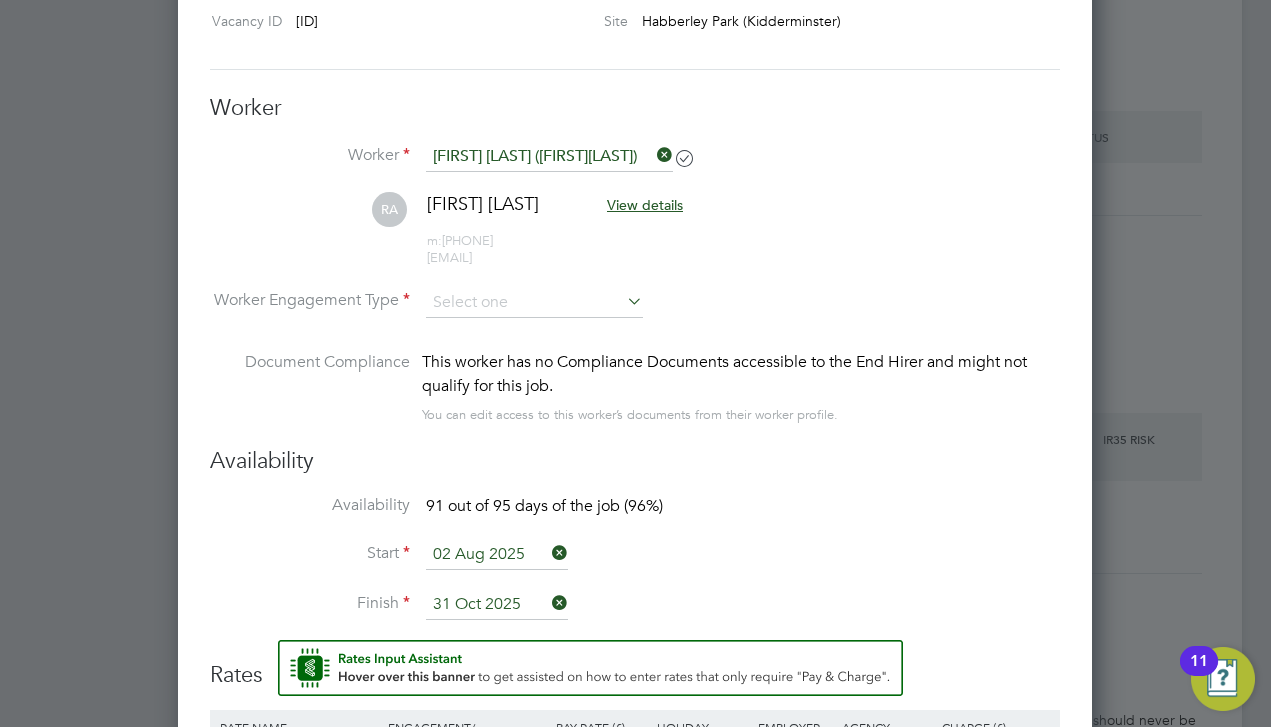 scroll, scrollTop: 1711, scrollLeft: 0, axis: vertical 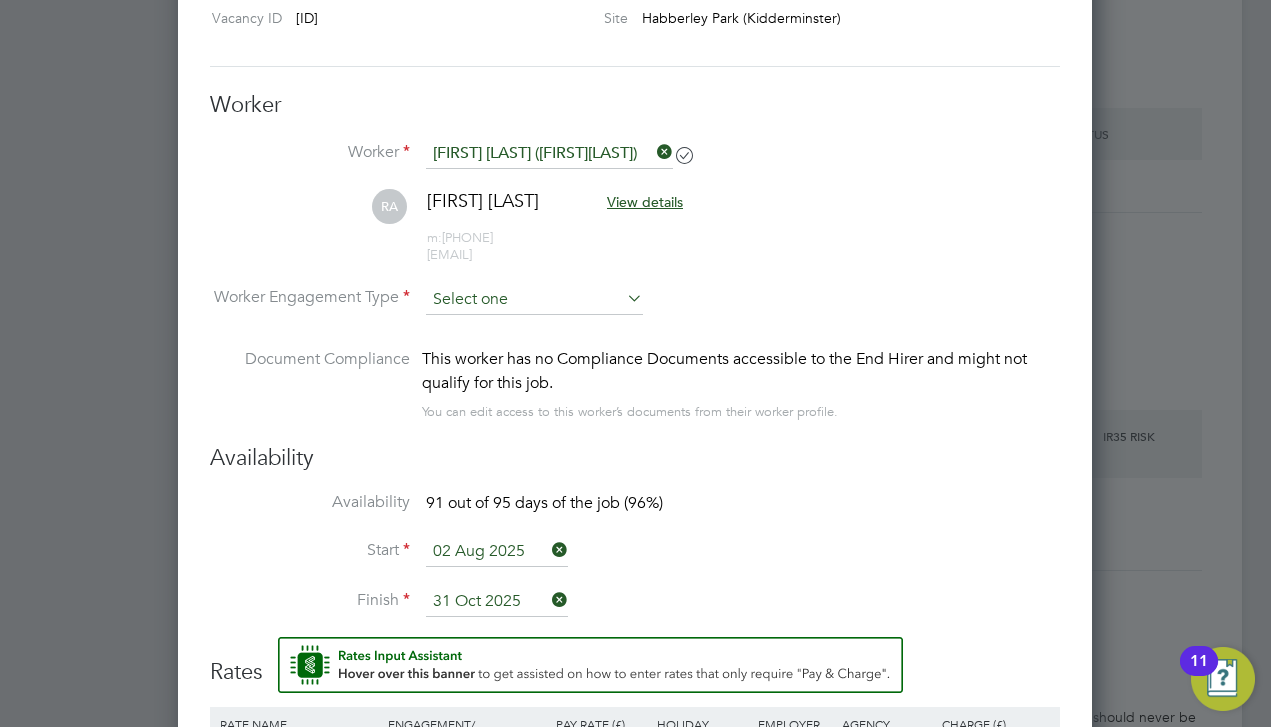 click at bounding box center [534, 300] 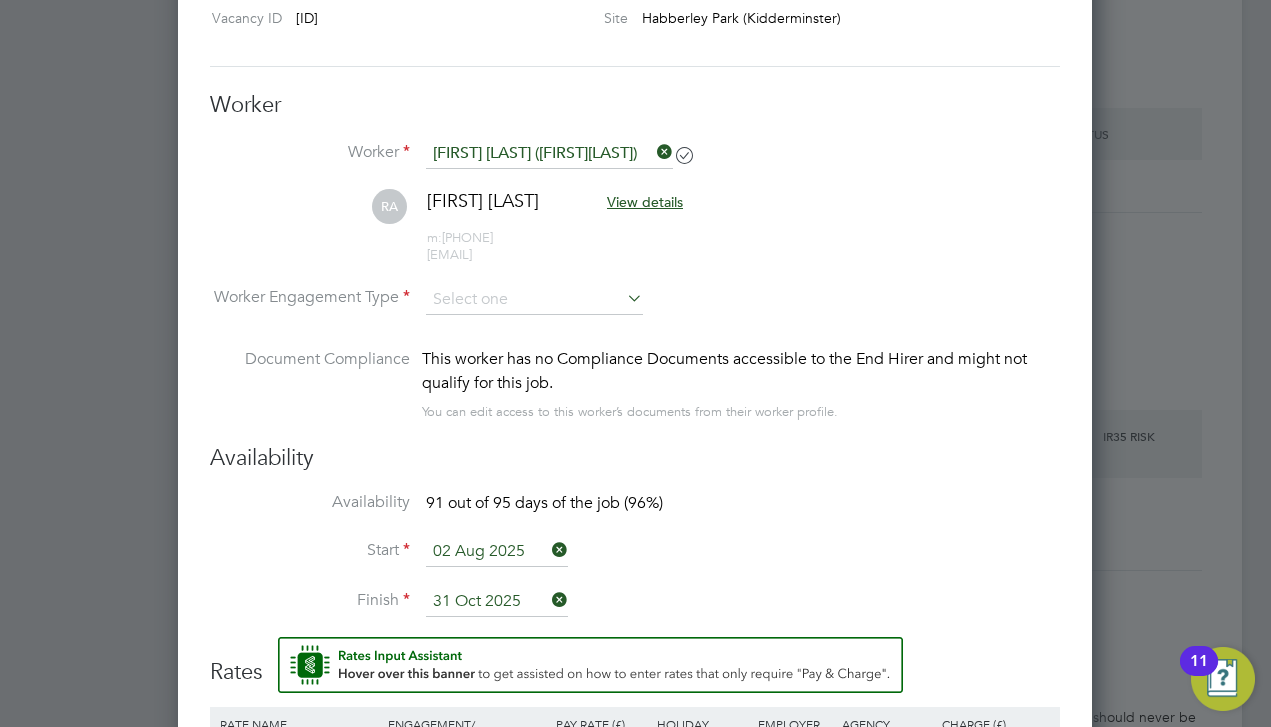 click on "Contract" 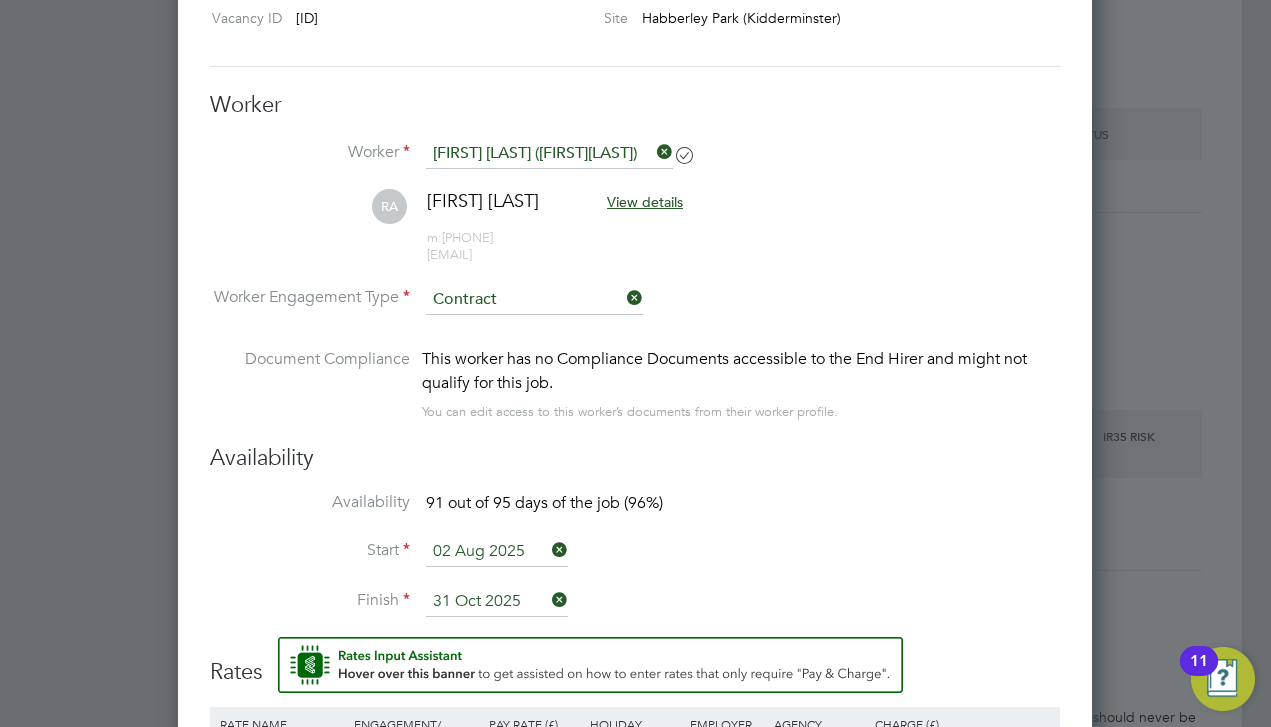 click on "Availability 91 out of 95 days of the job (96%)" at bounding box center (635, 514) 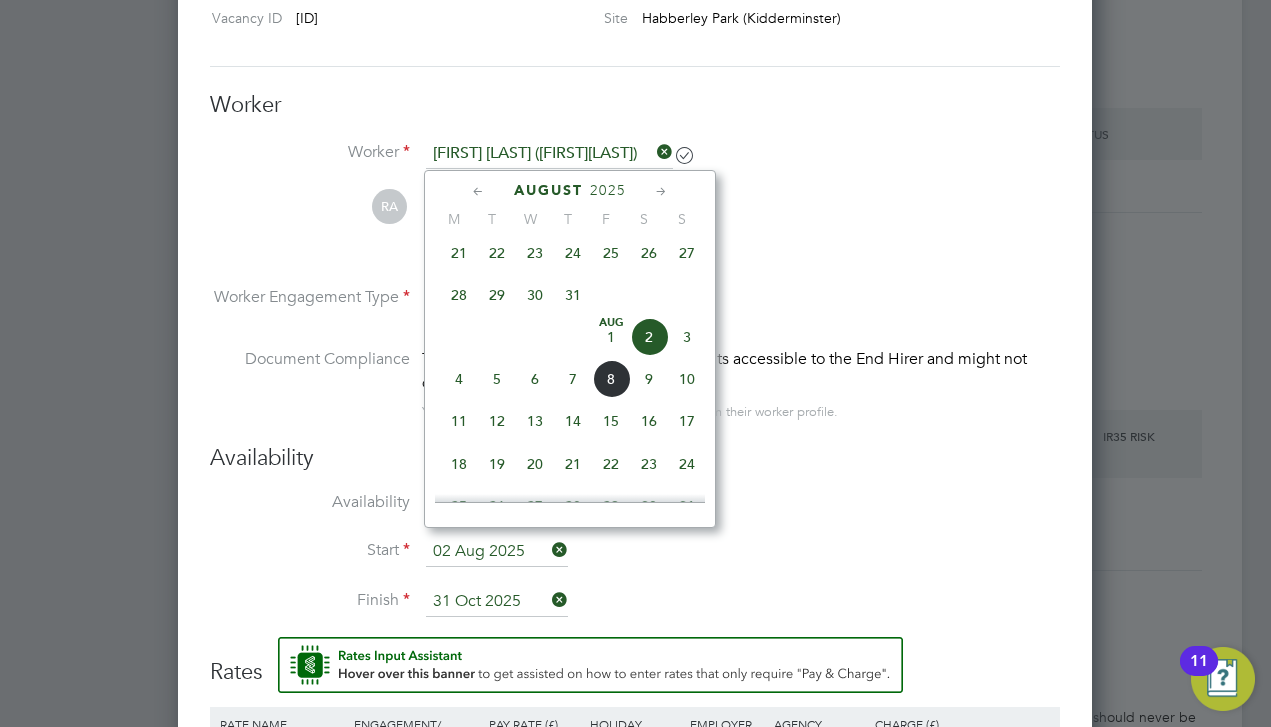 click on "29" 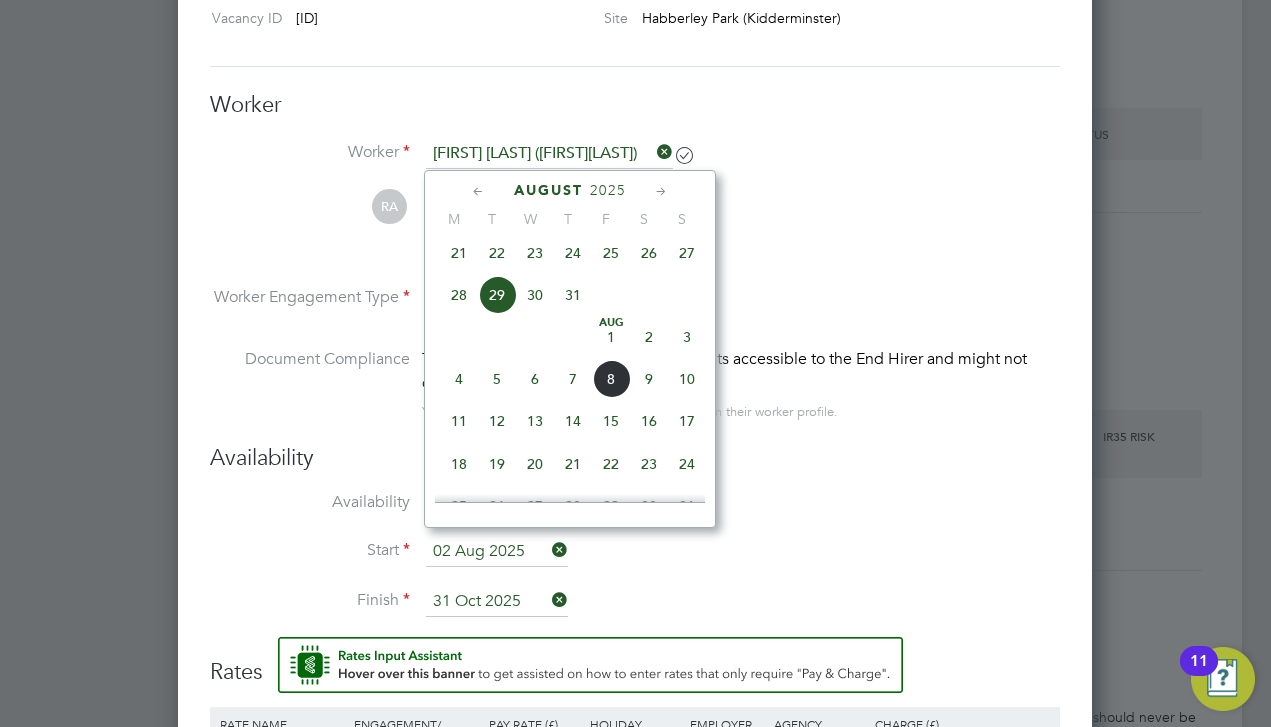 type on "29 Jul 2025" 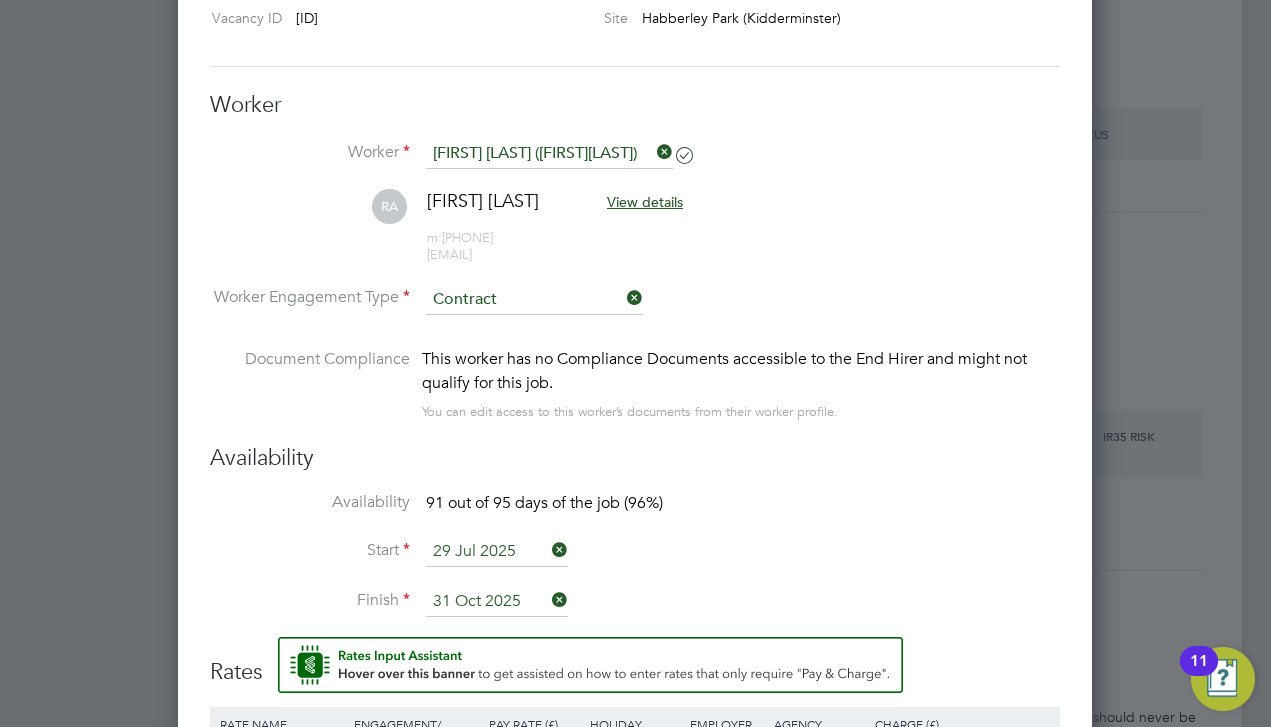click on "Availability 91 out of 95 days of the job (96%)" at bounding box center (635, 514) 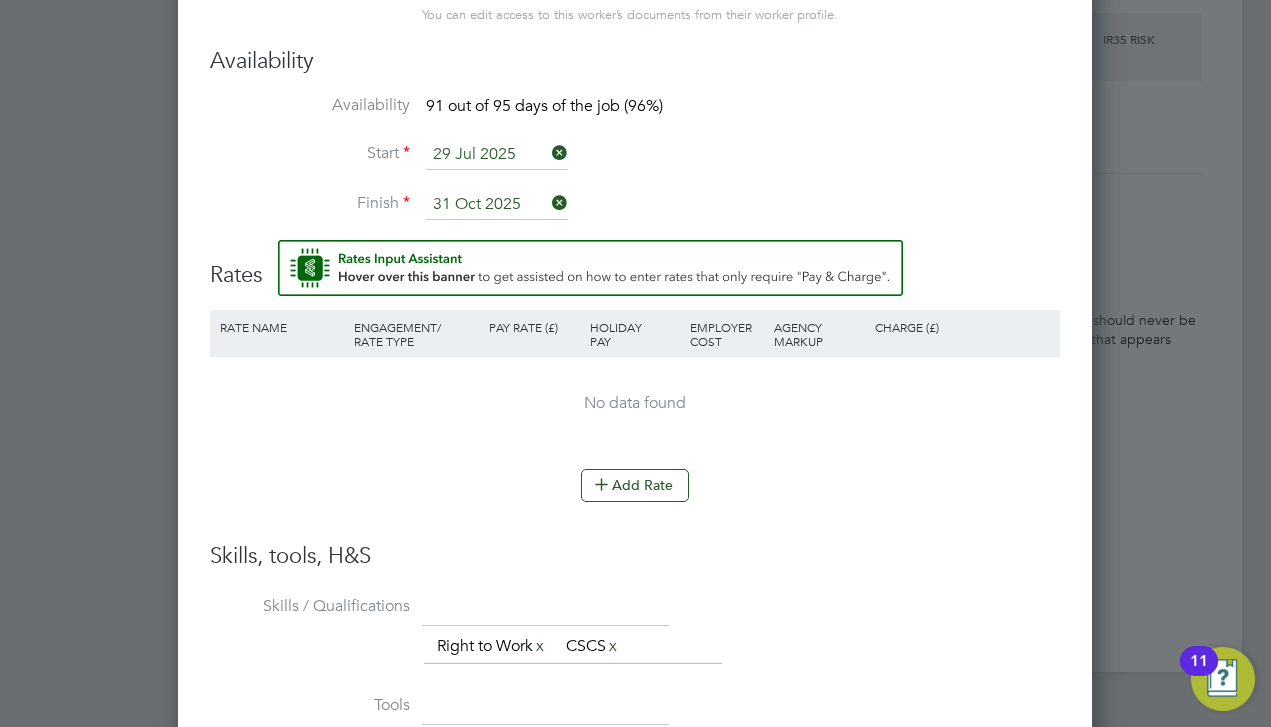 scroll, scrollTop: 2107, scrollLeft: 0, axis: vertical 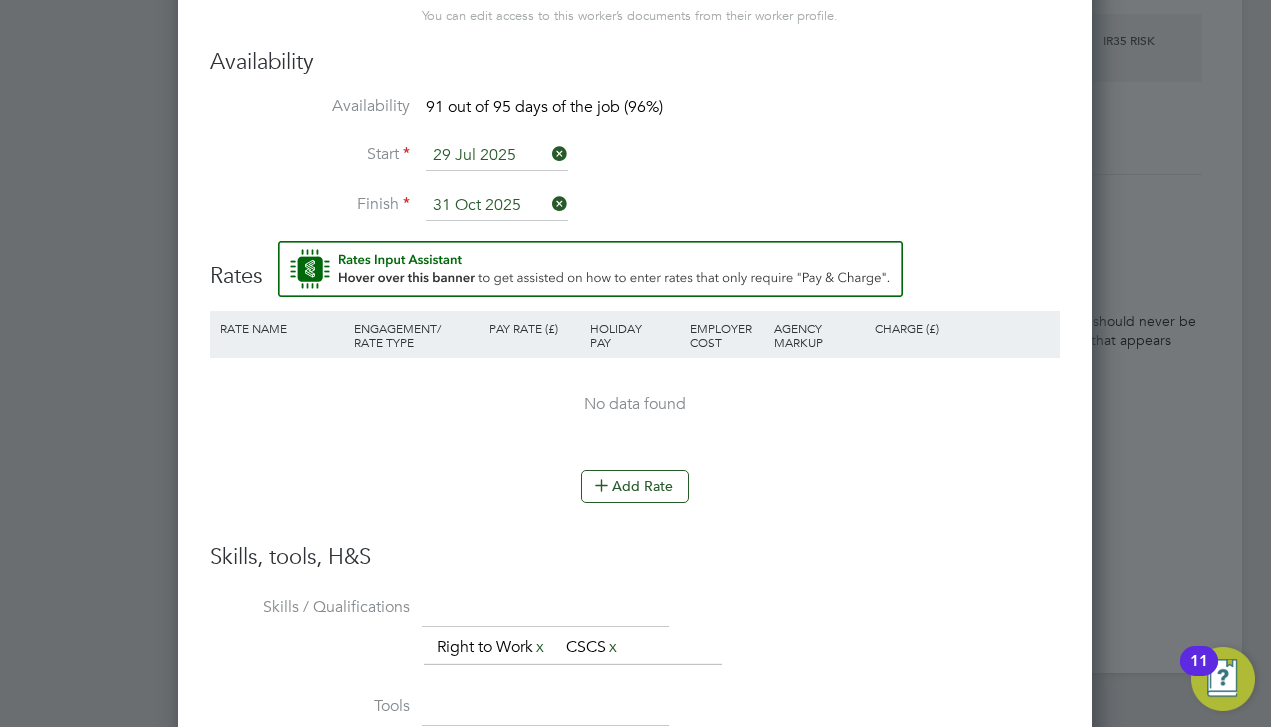 click on "Skills, tools, H&S Skills / Qualifications The list will appear here... Right to Work x CSCS x Tools The list will appear here... Additional H&S The list will appear here... Operational Instructions & Comments MD You say: Attachments are not supported" at bounding box center [635, 813] 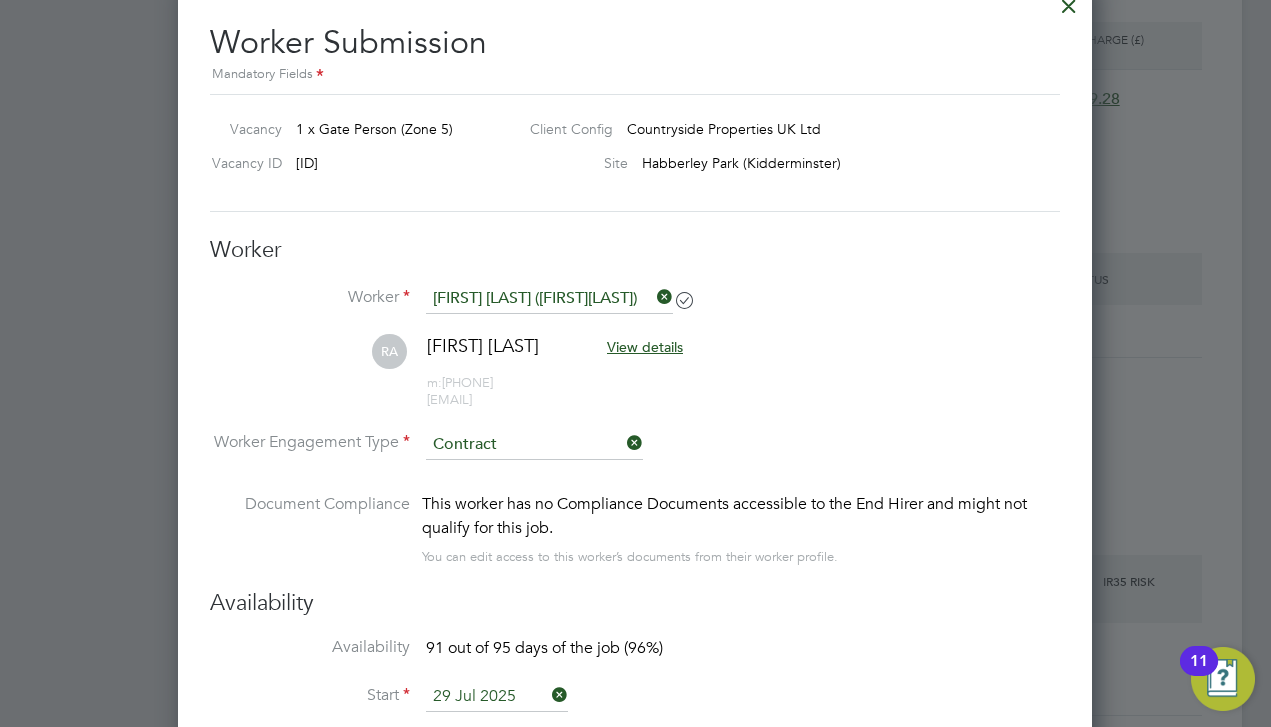 scroll, scrollTop: 1570, scrollLeft: 0, axis: vertical 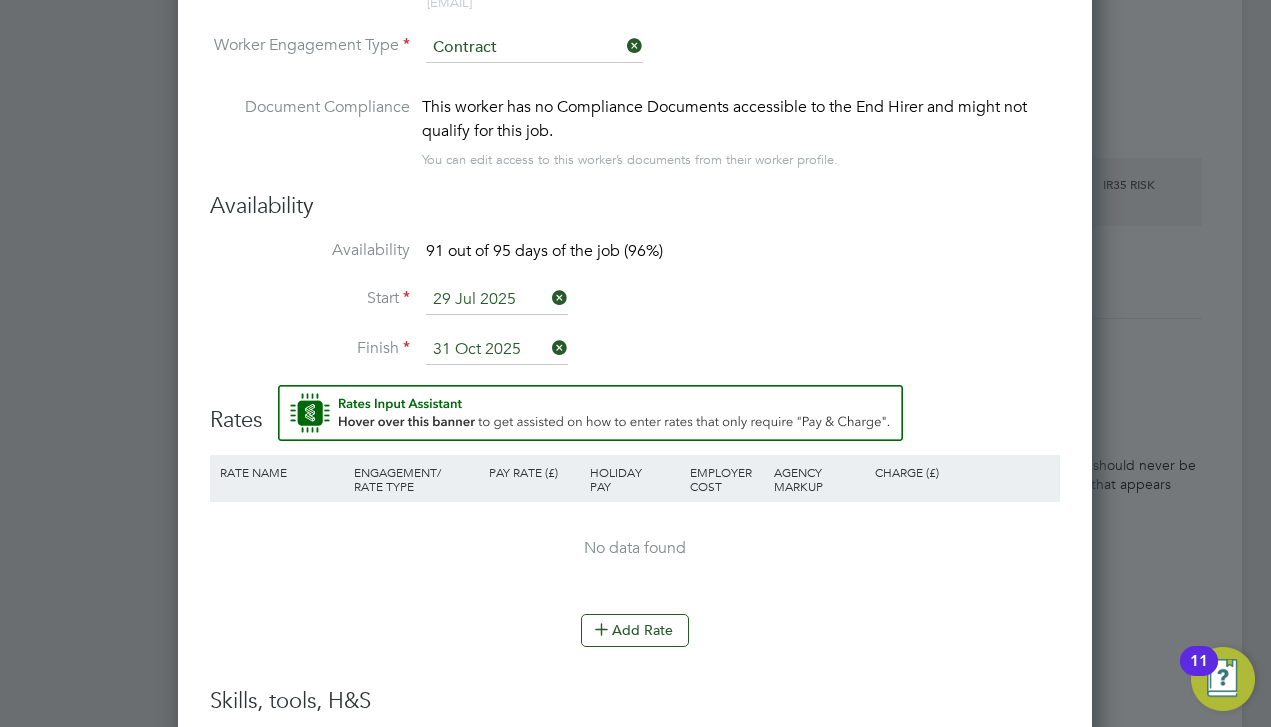 click on "No data found" at bounding box center (635, 548) 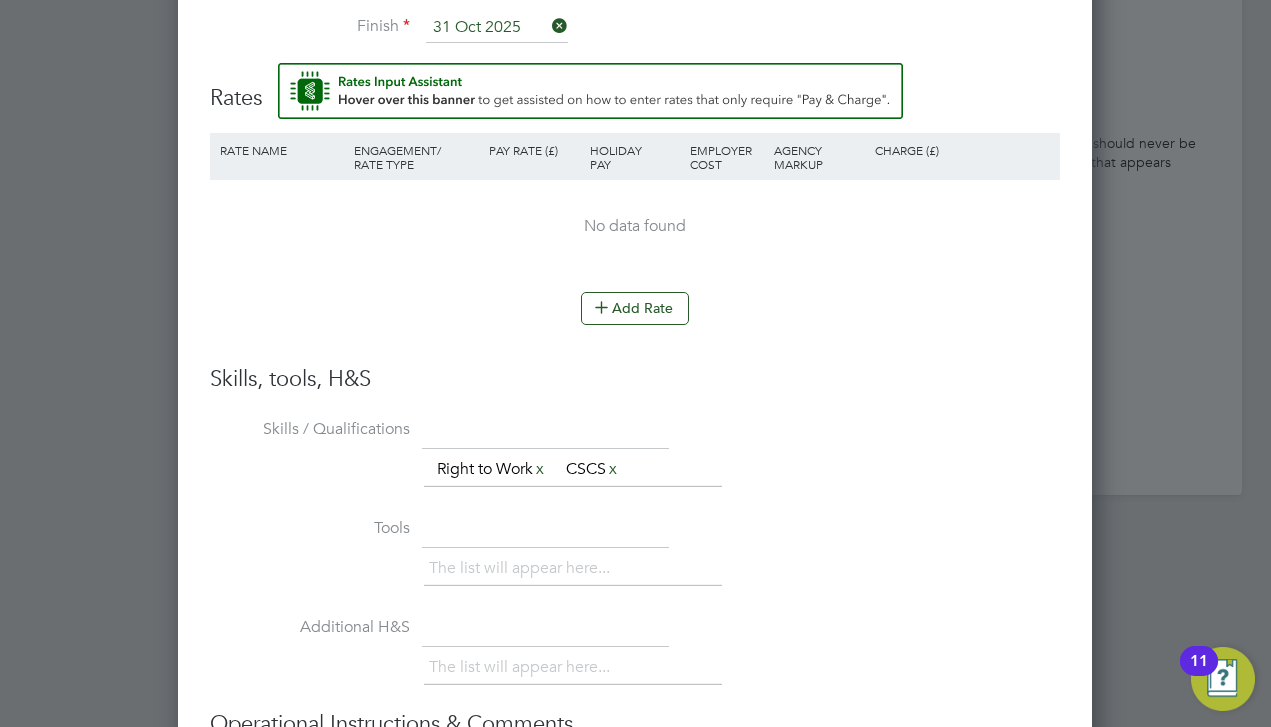 scroll, scrollTop: 2281, scrollLeft: 0, axis: vertical 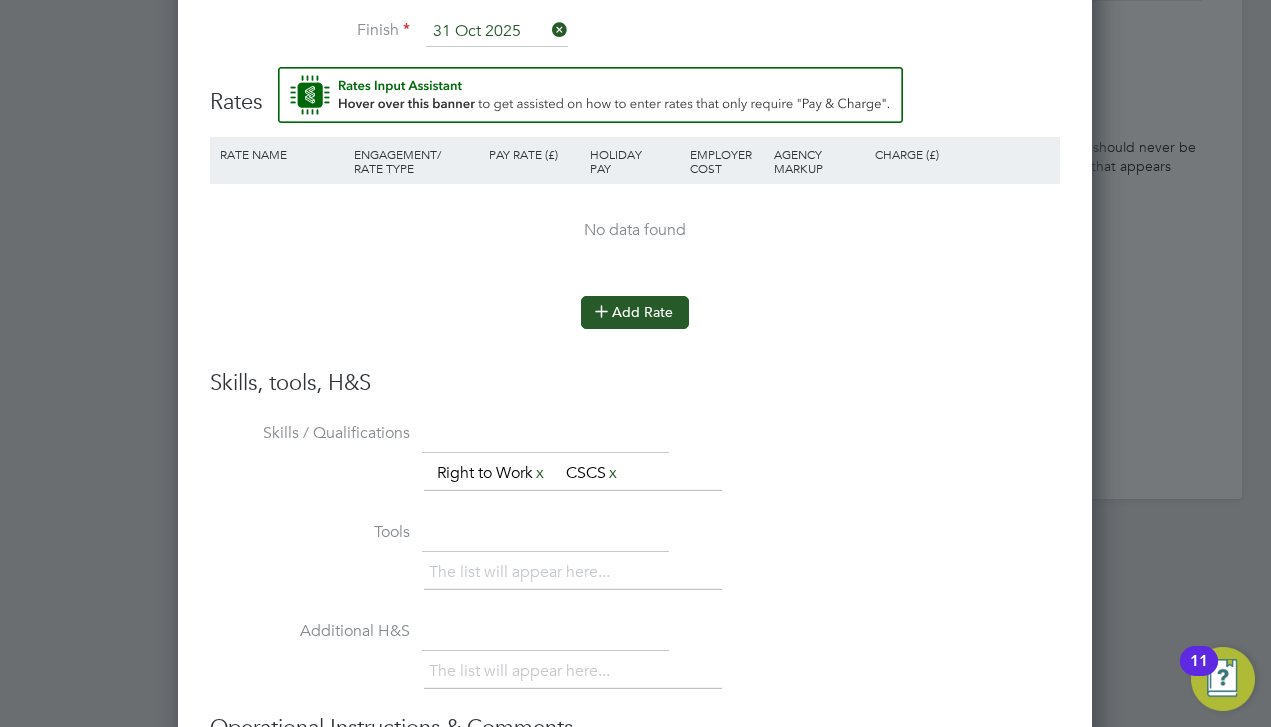 click at bounding box center [601, 310] 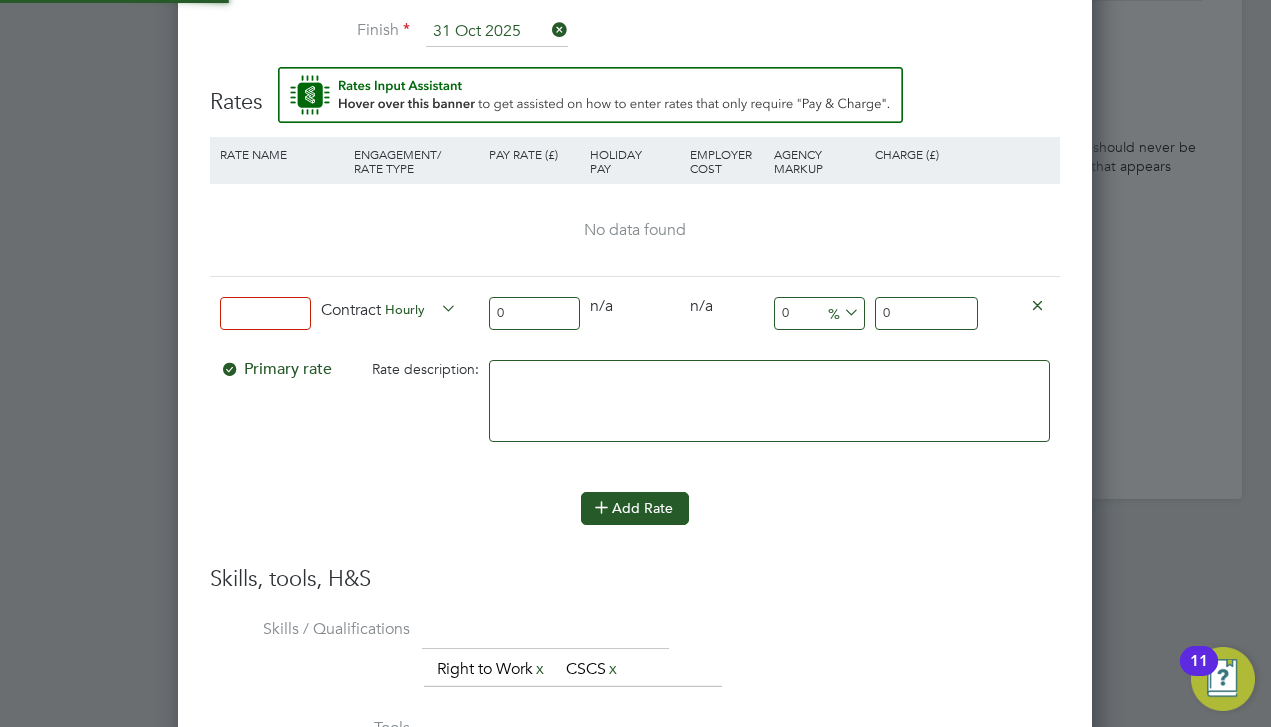 scroll, scrollTop: 10, scrollLeft: 10, axis: both 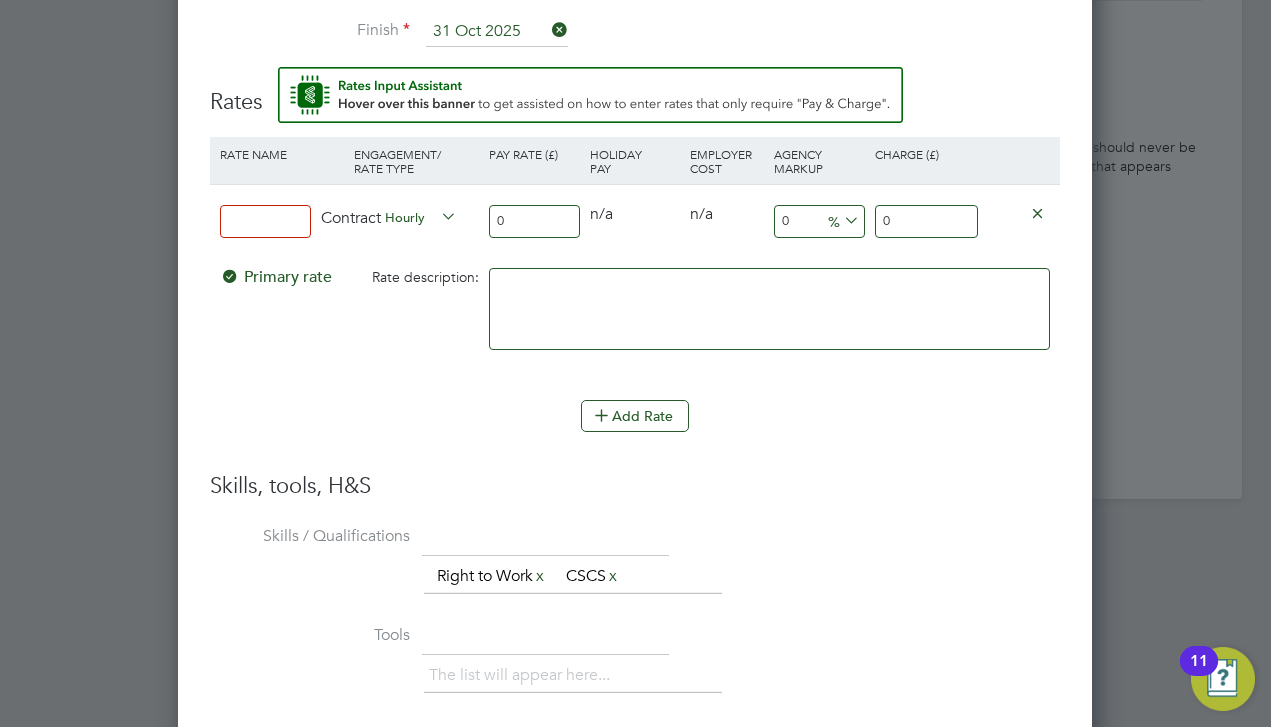 click at bounding box center [265, 221] 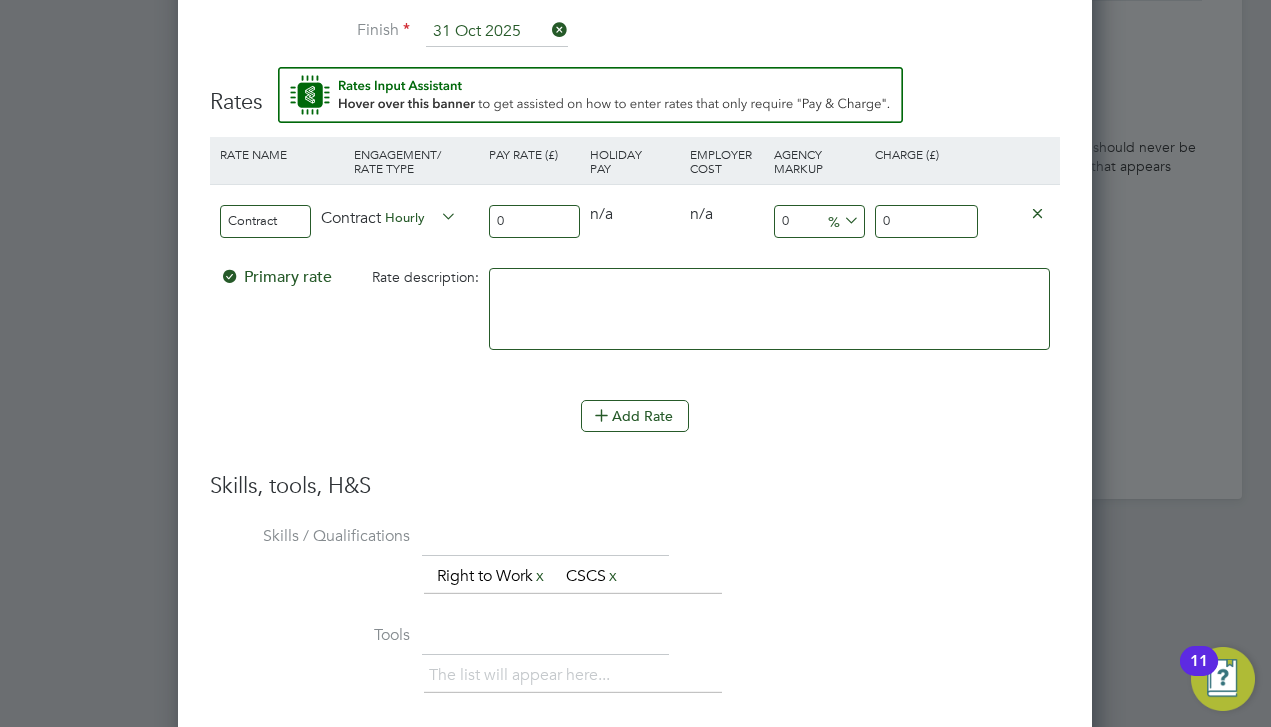 type on "Contract" 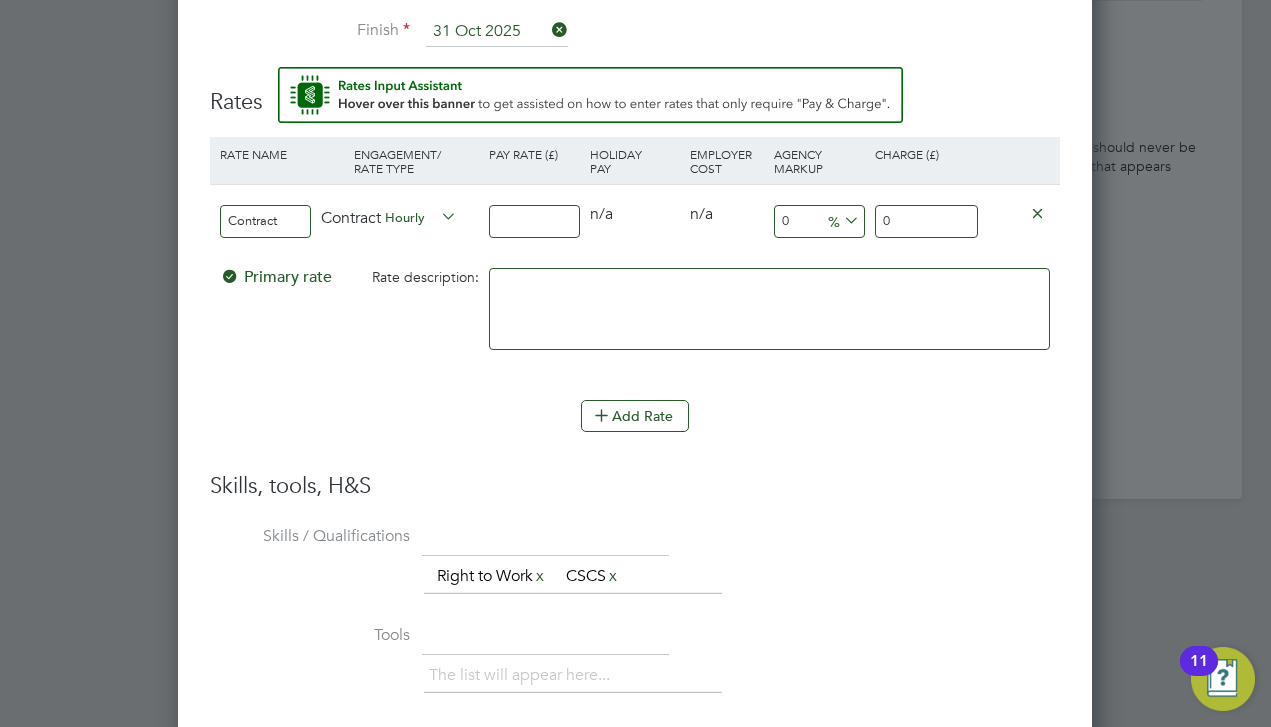type on "1" 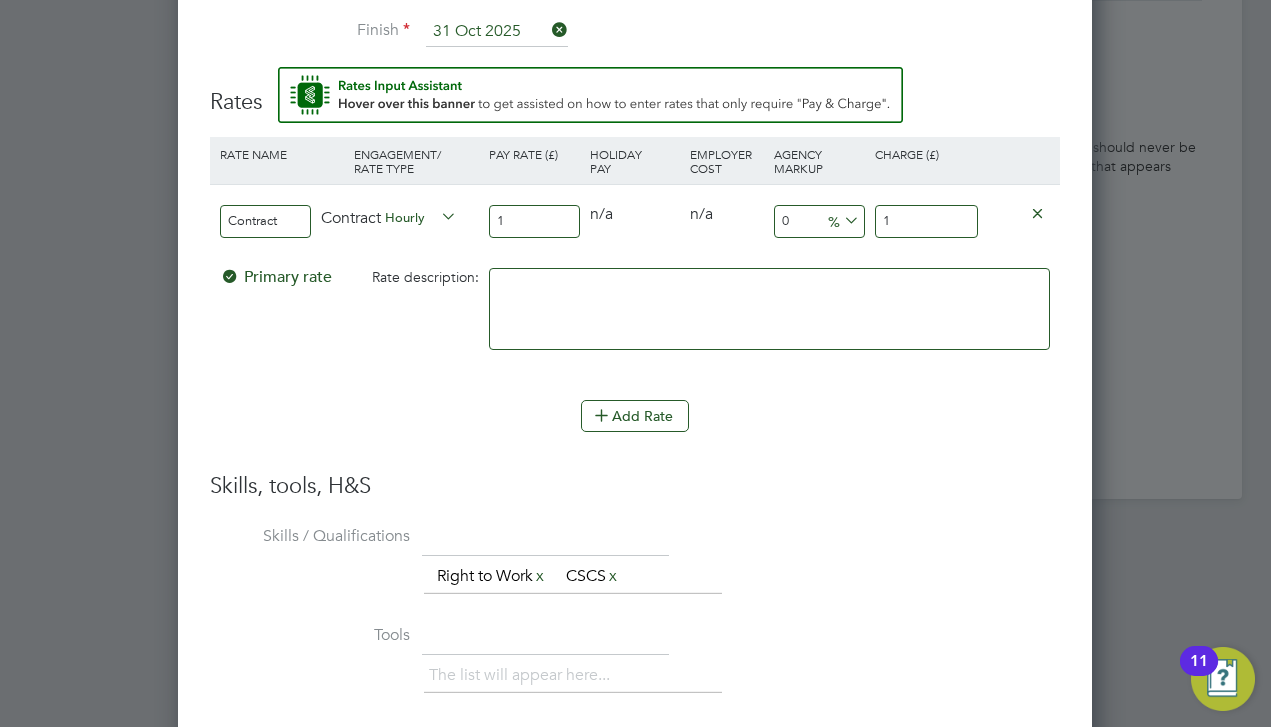 type on "16" 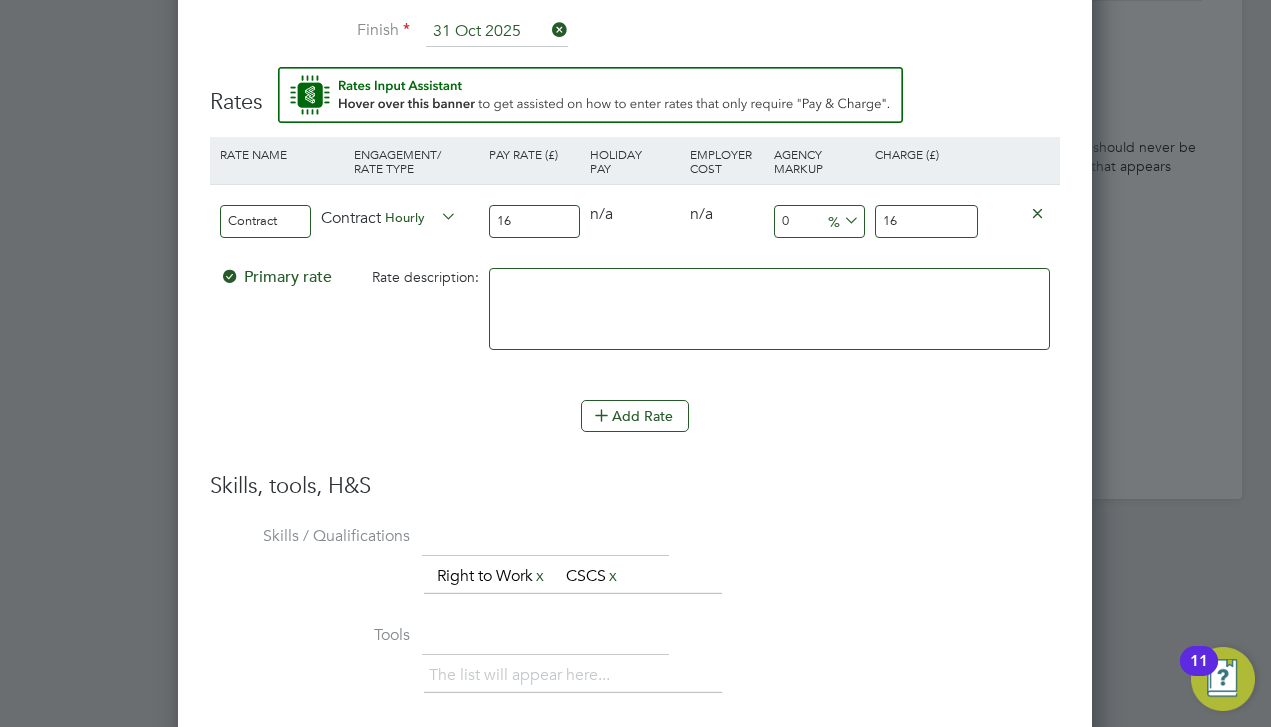 type on "16.8" 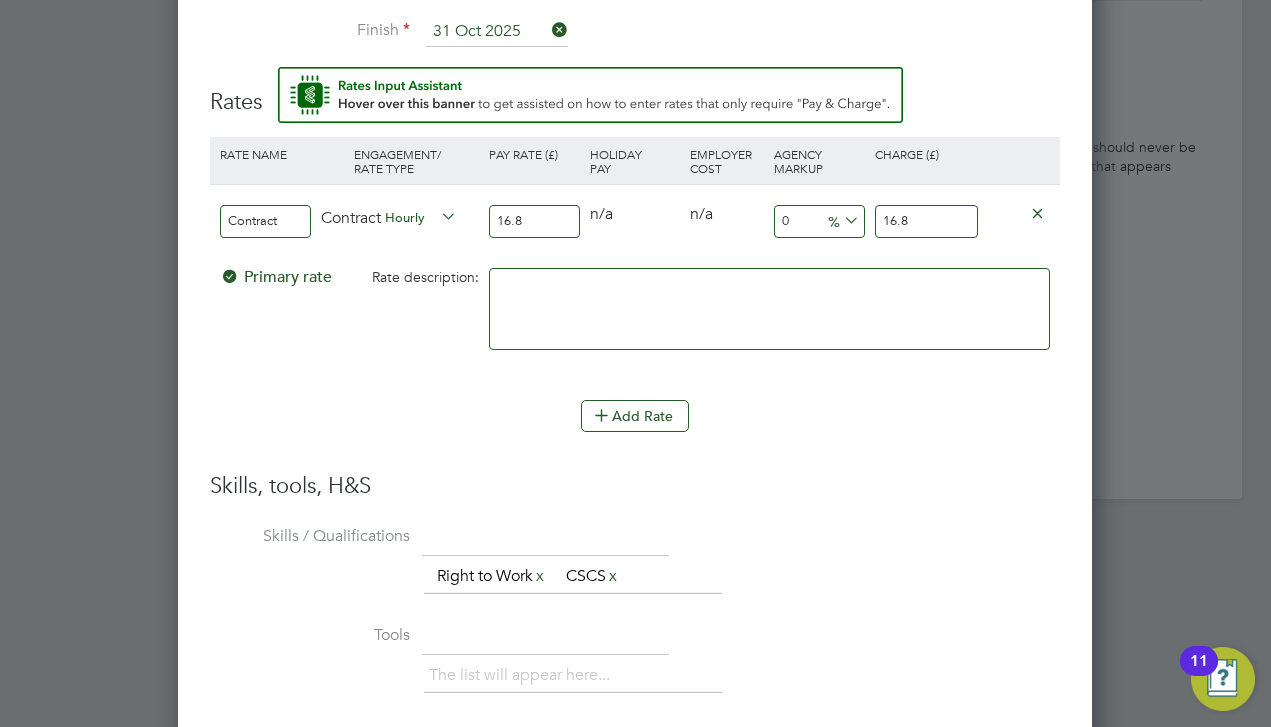 type on "16.85" 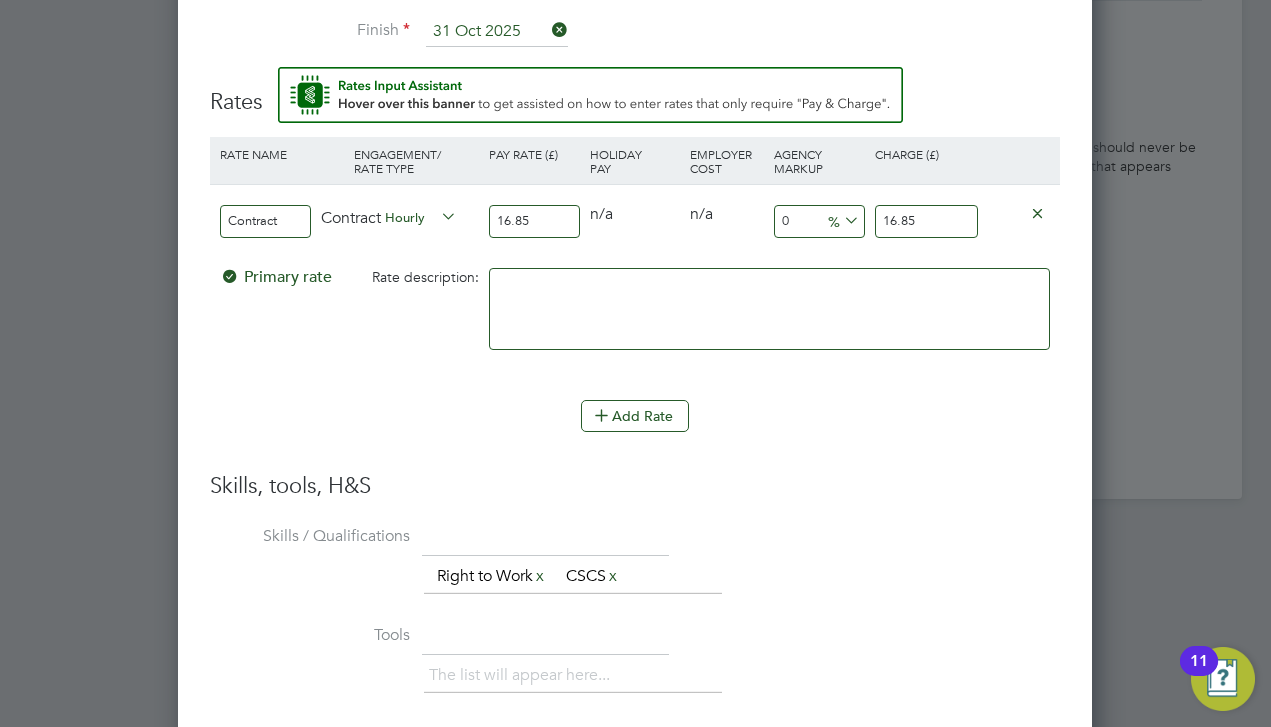 type on "16.85" 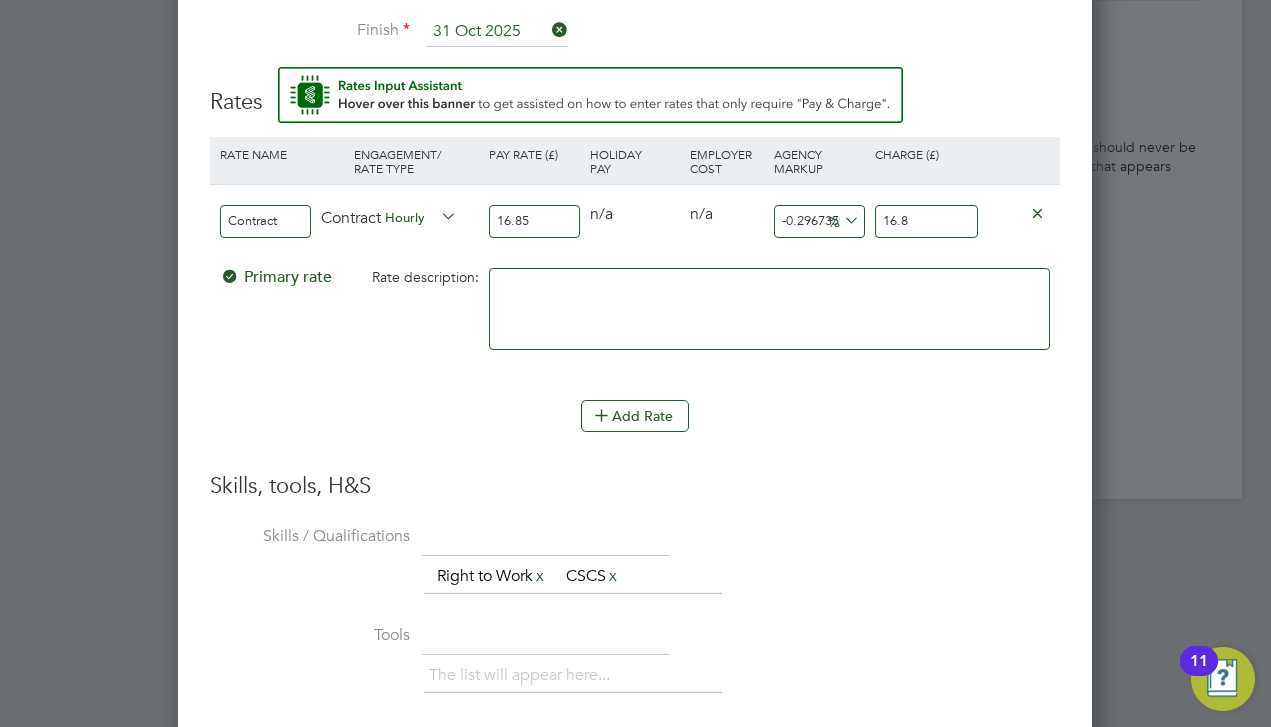 type on "-5.044510385756676" 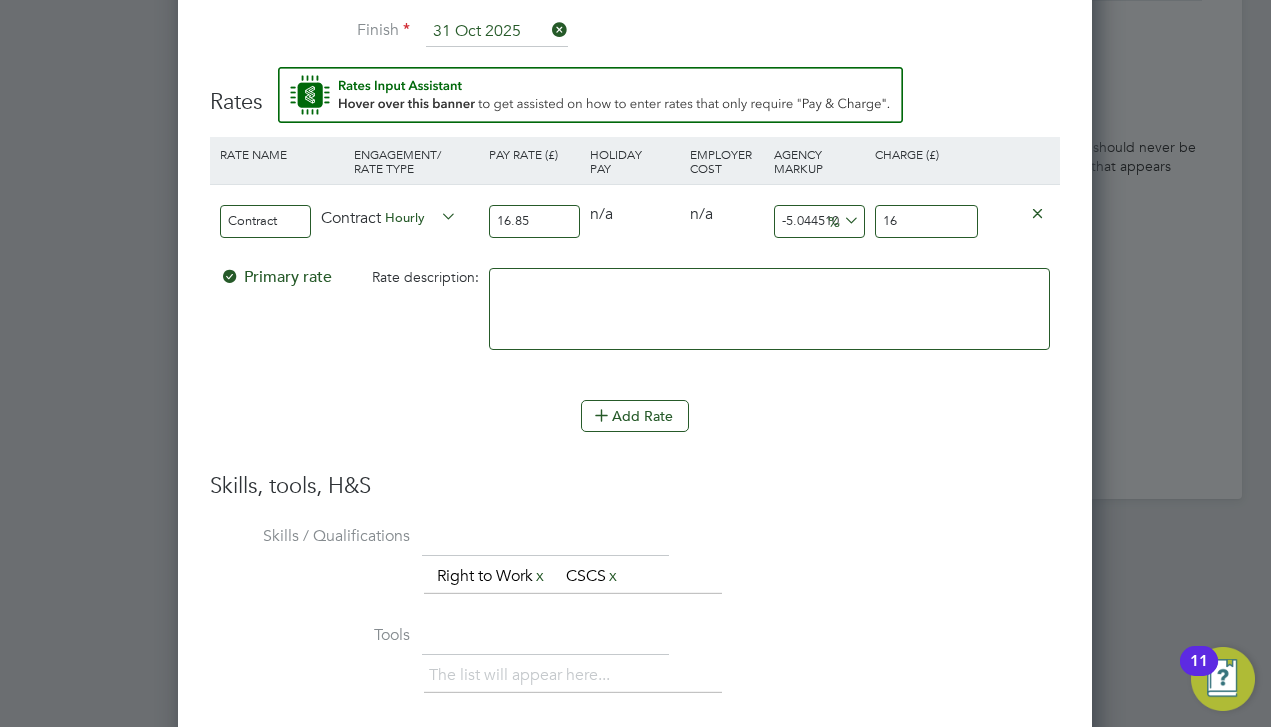type on "-94.06528189910979" 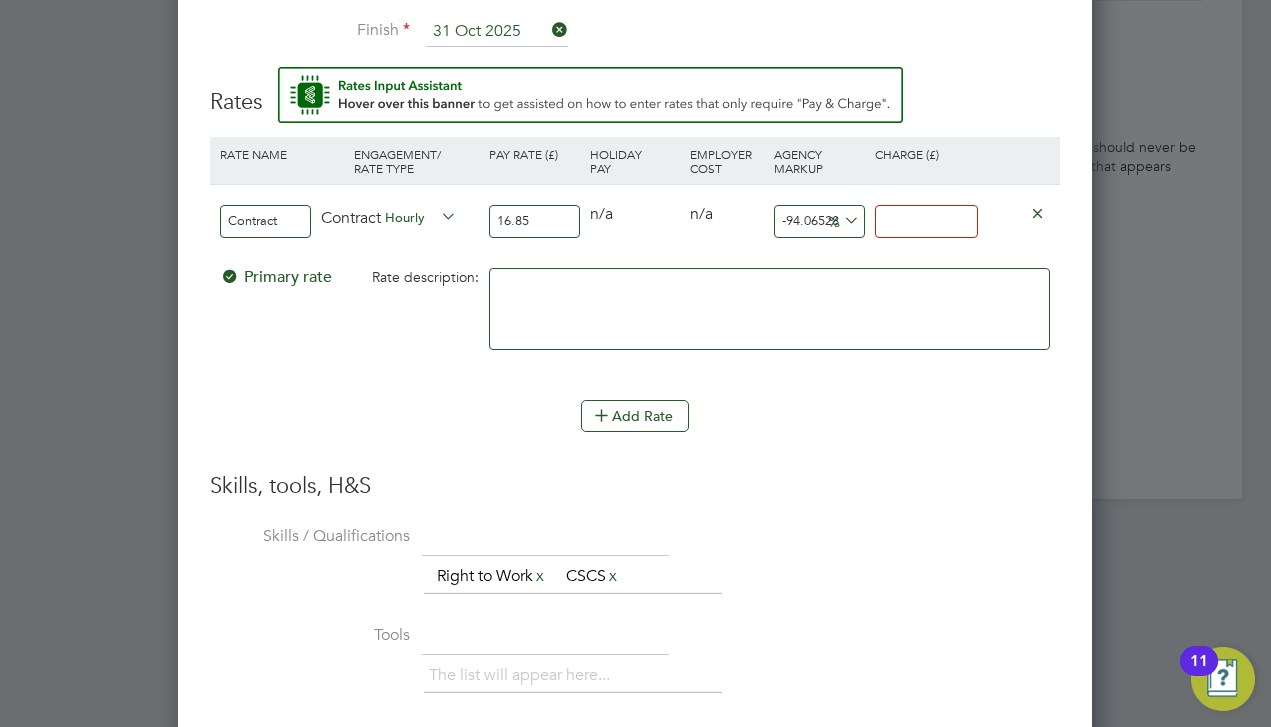 type on "1" 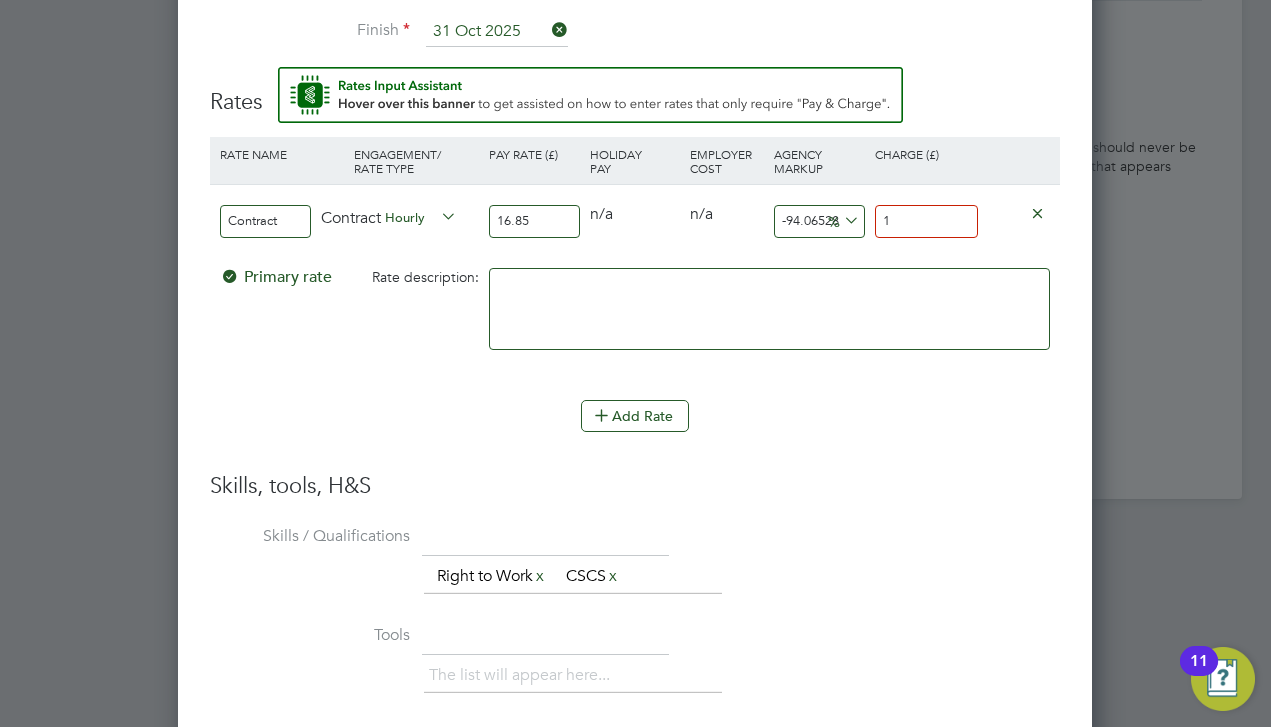 type on "12.759643916913946" 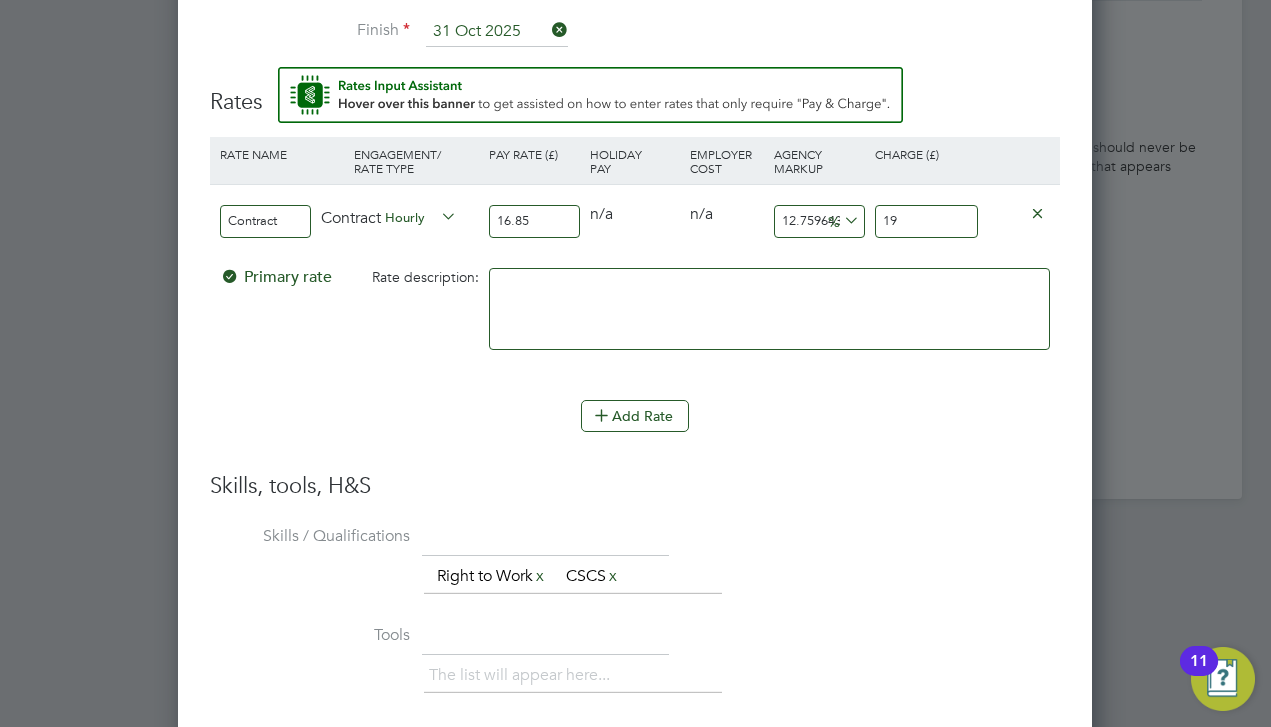 type on "13.946587537091988" 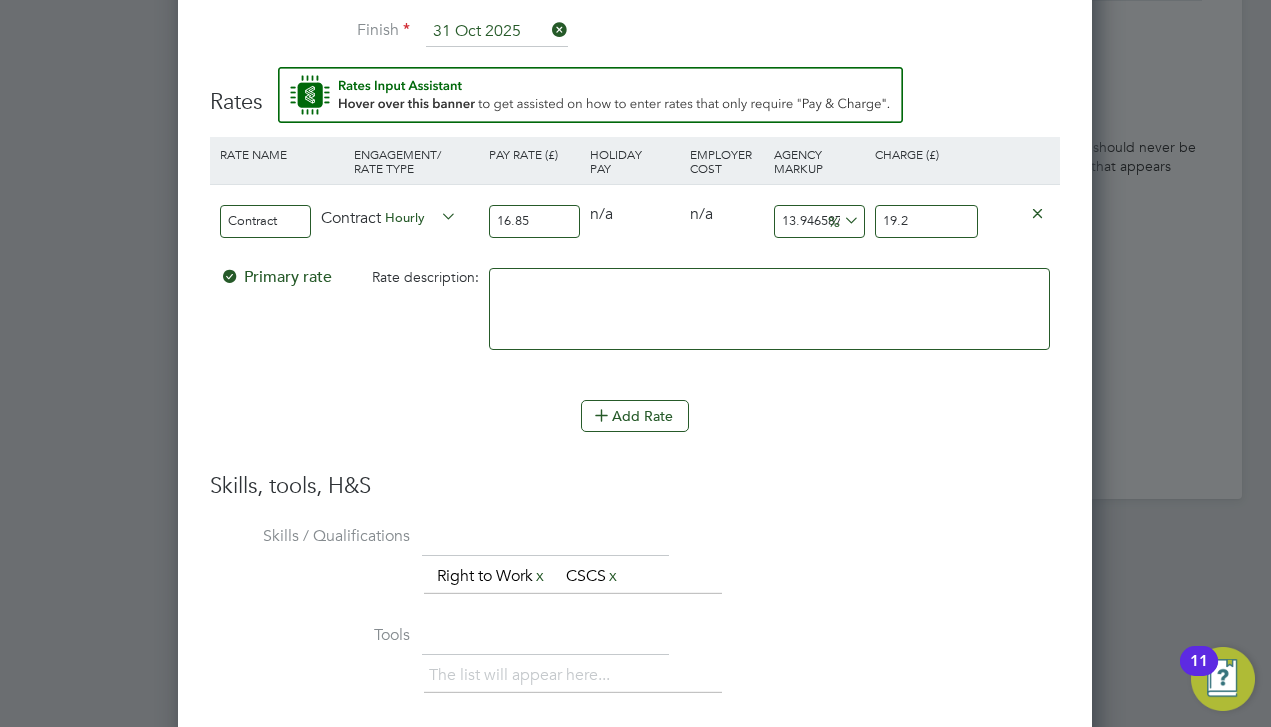 type on "14.421364985163205" 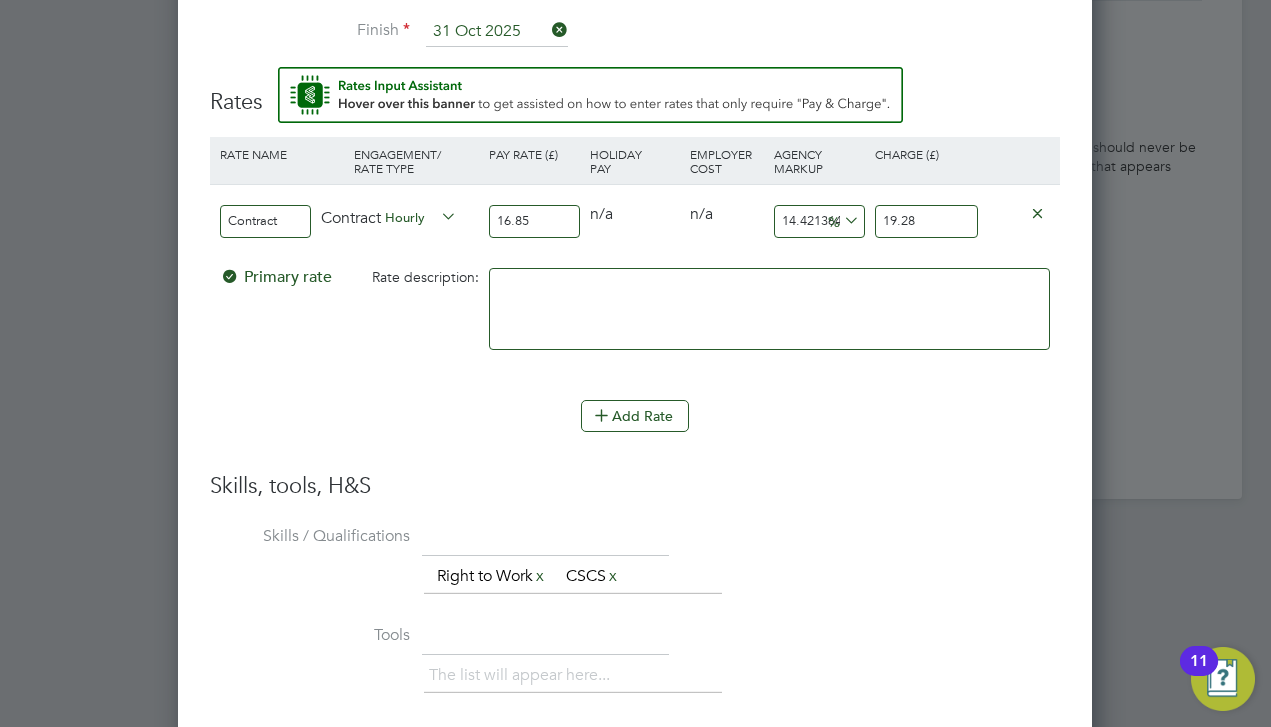 type on "19.28" 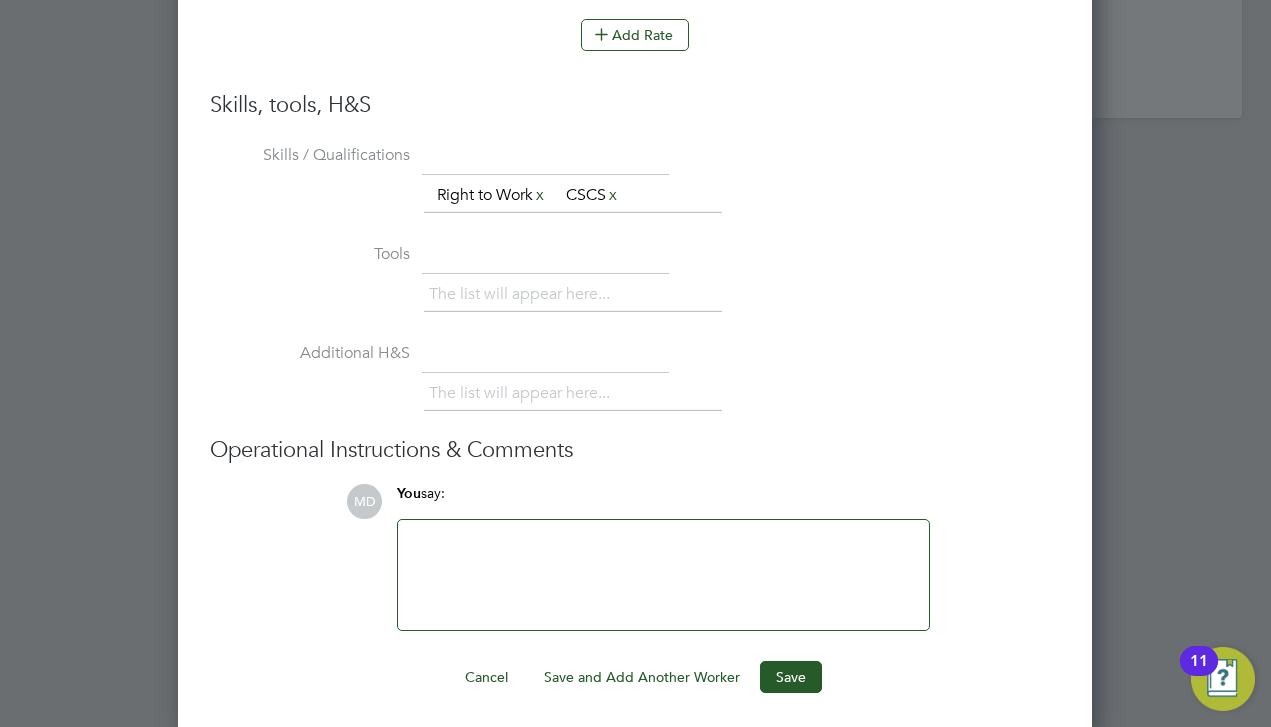 scroll, scrollTop: 2658, scrollLeft: 0, axis: vertical 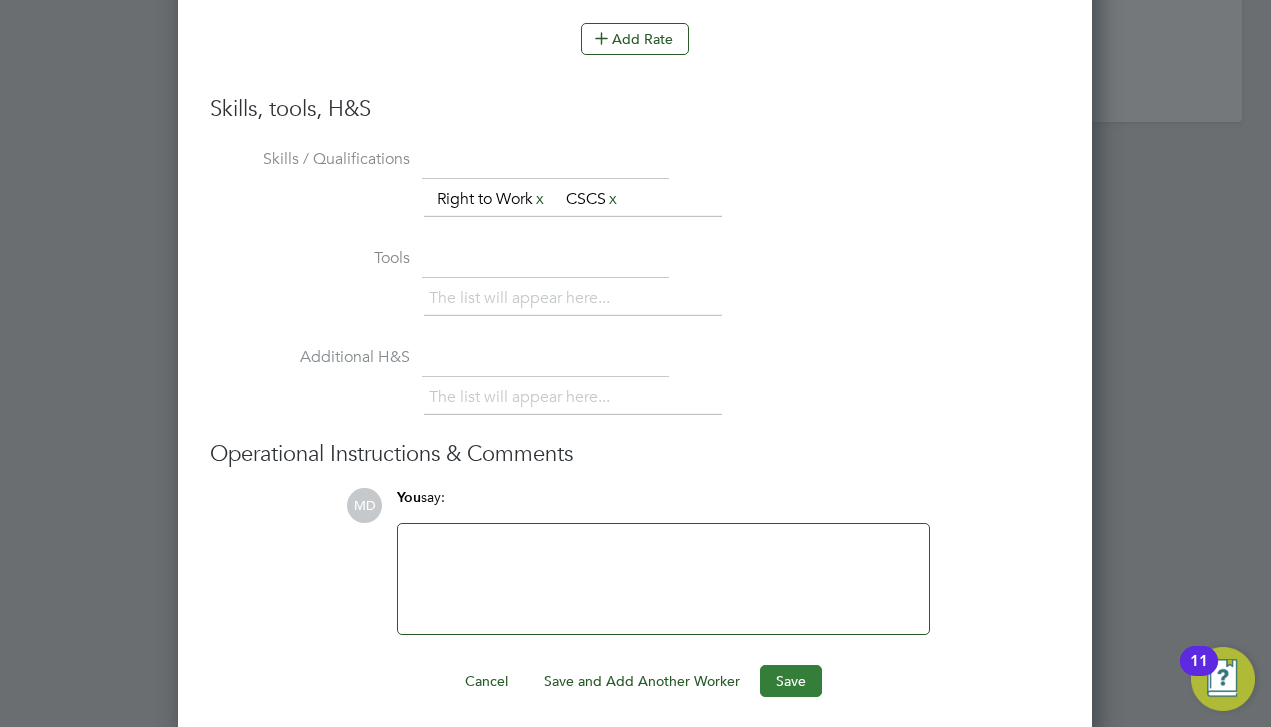 click on "Save" at bounding box center [791, 681] 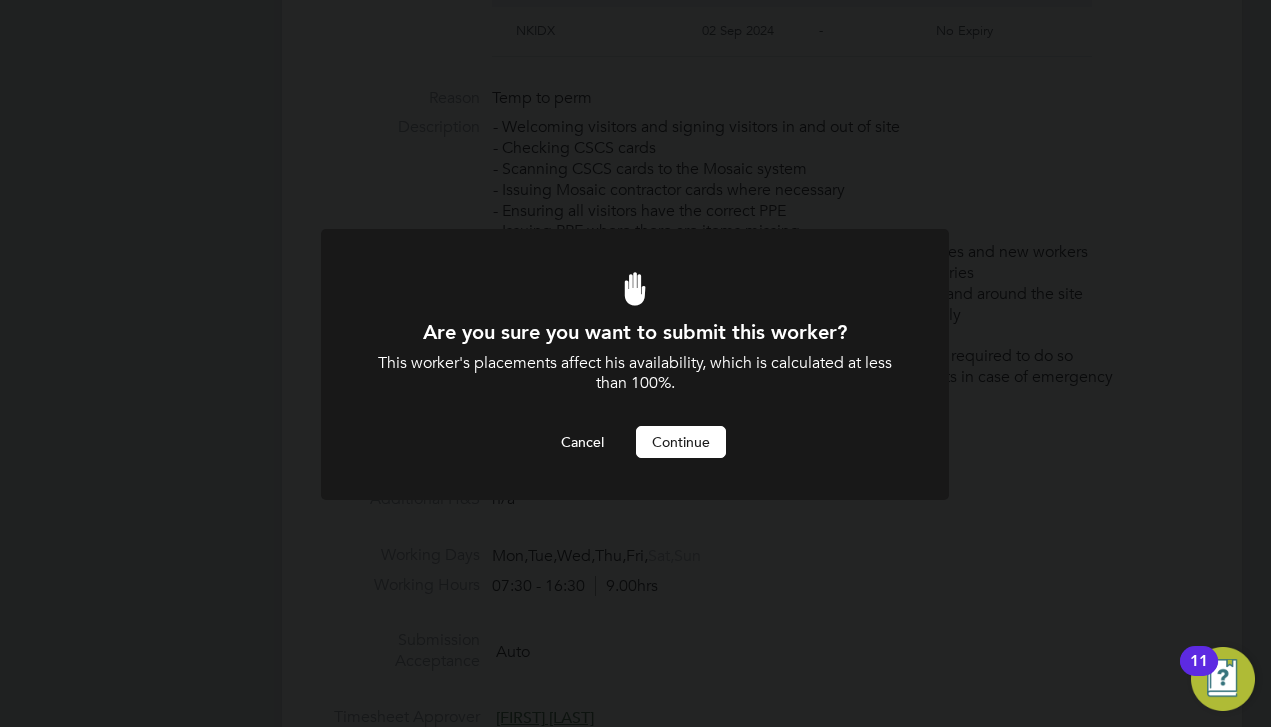 scroll, scrollTop: 0, scrollLeft: 0, axis: both 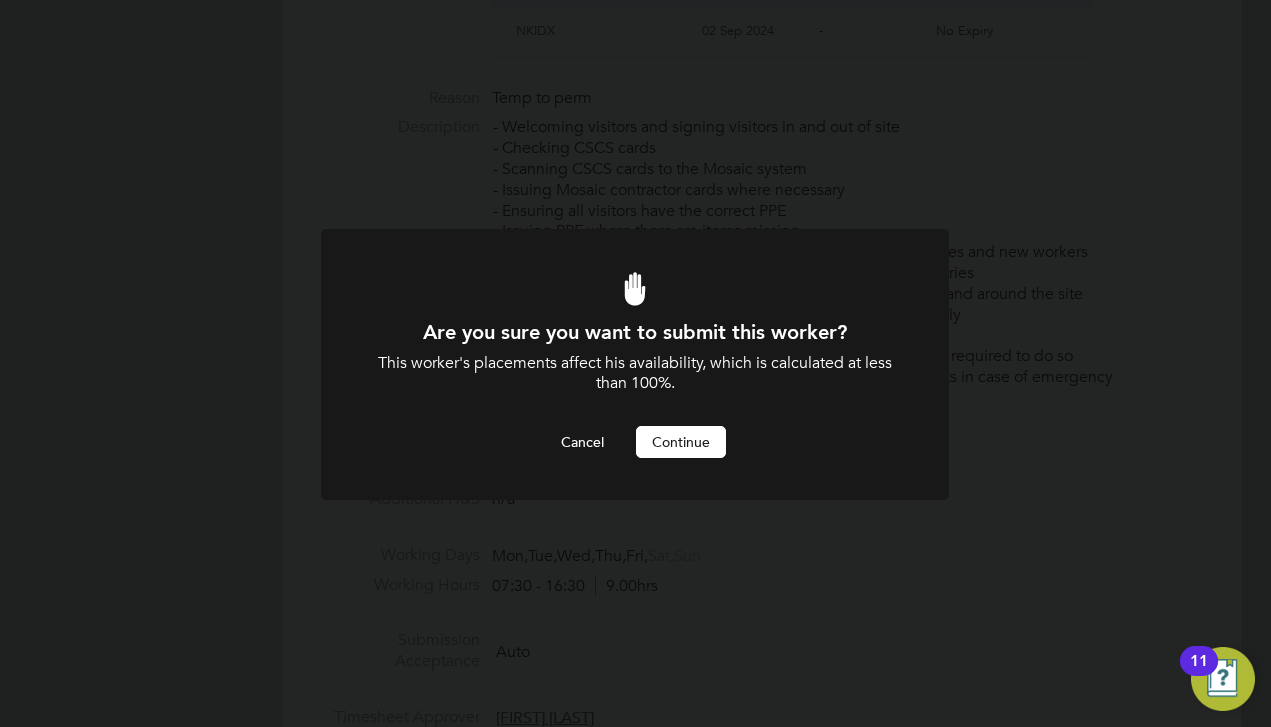click on "Continue" at bounding box center (681, 442) 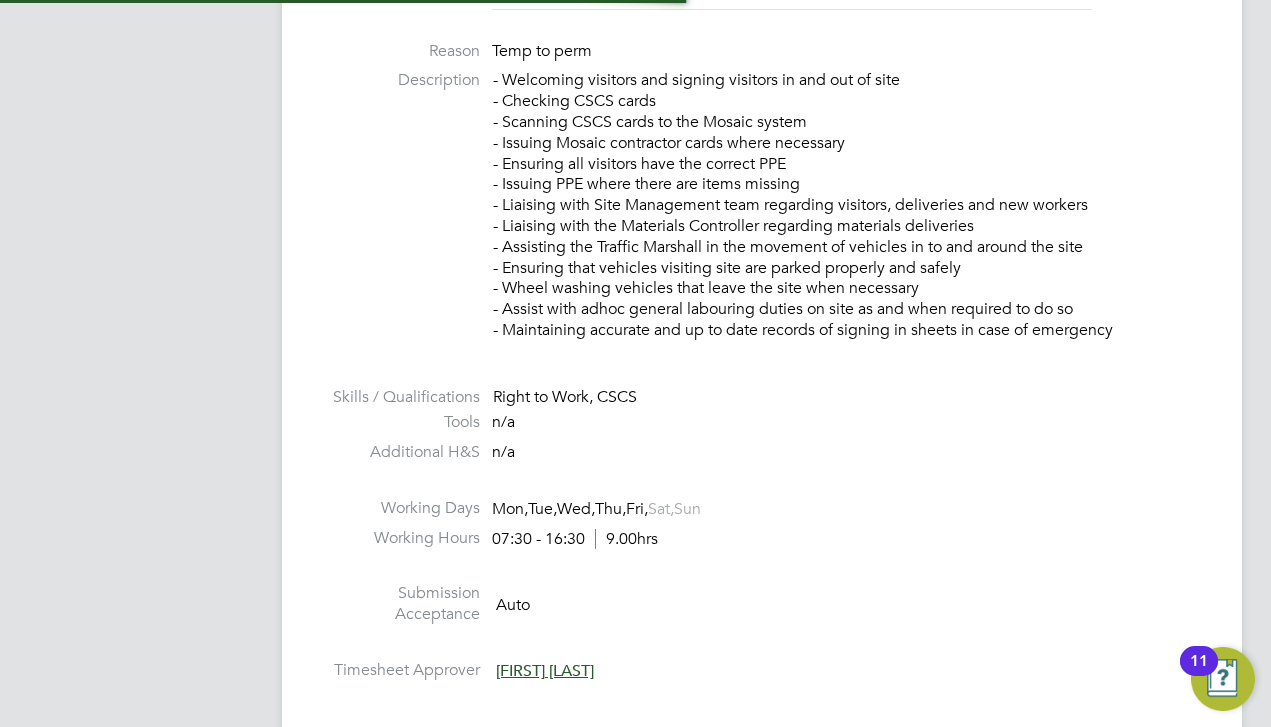 scroll, scrollTop: 1334, scrollLeft: 0, axis: vertical 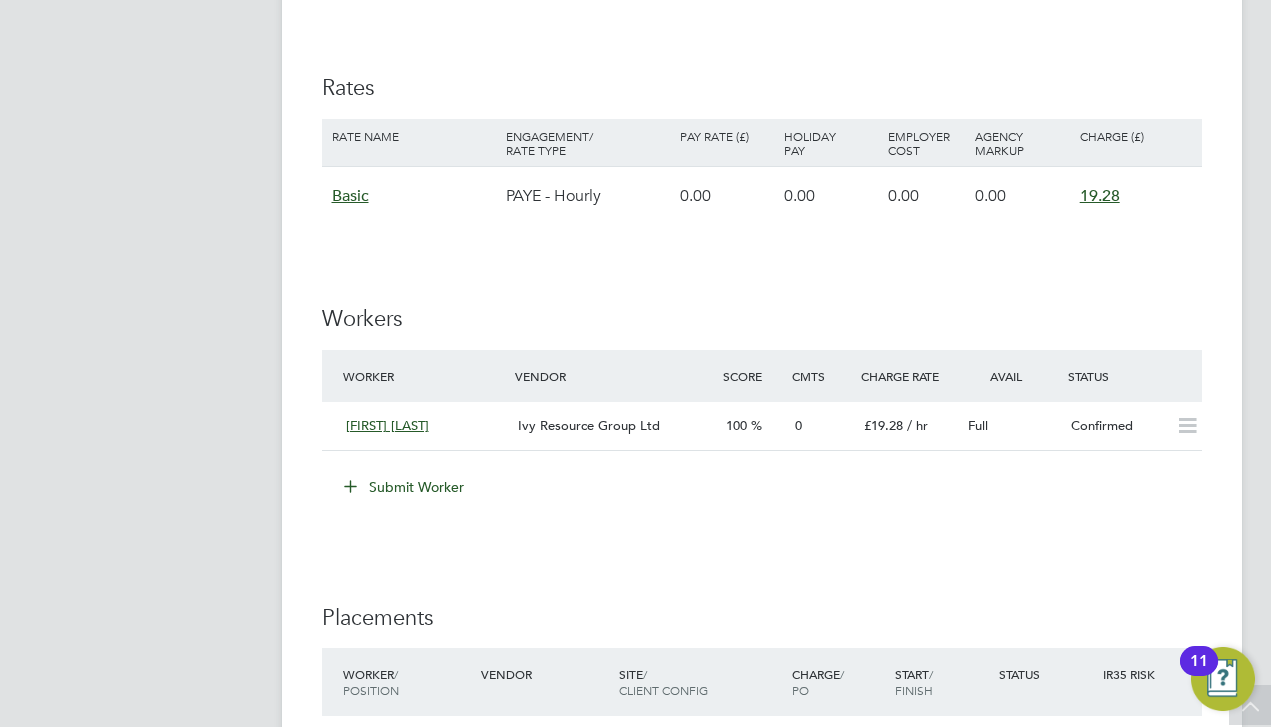 type 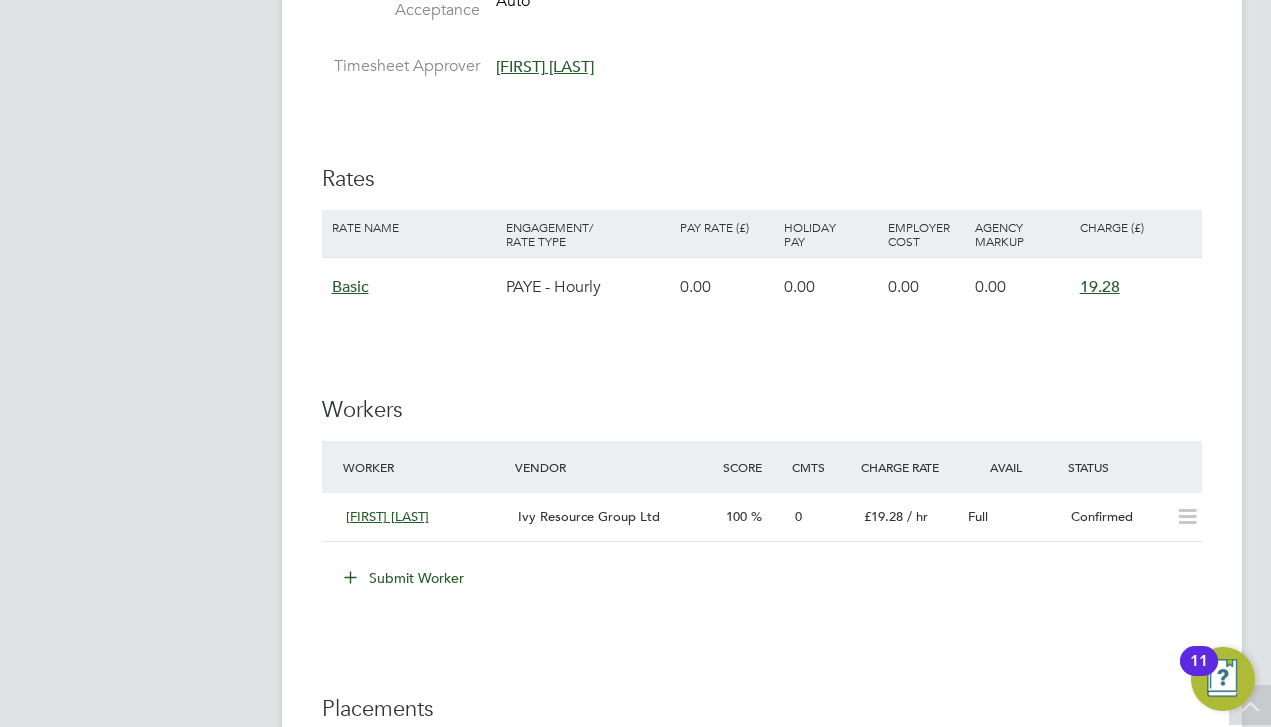 scroll, scrollTop: 1368, scrollLeft: 0, axis: vertical 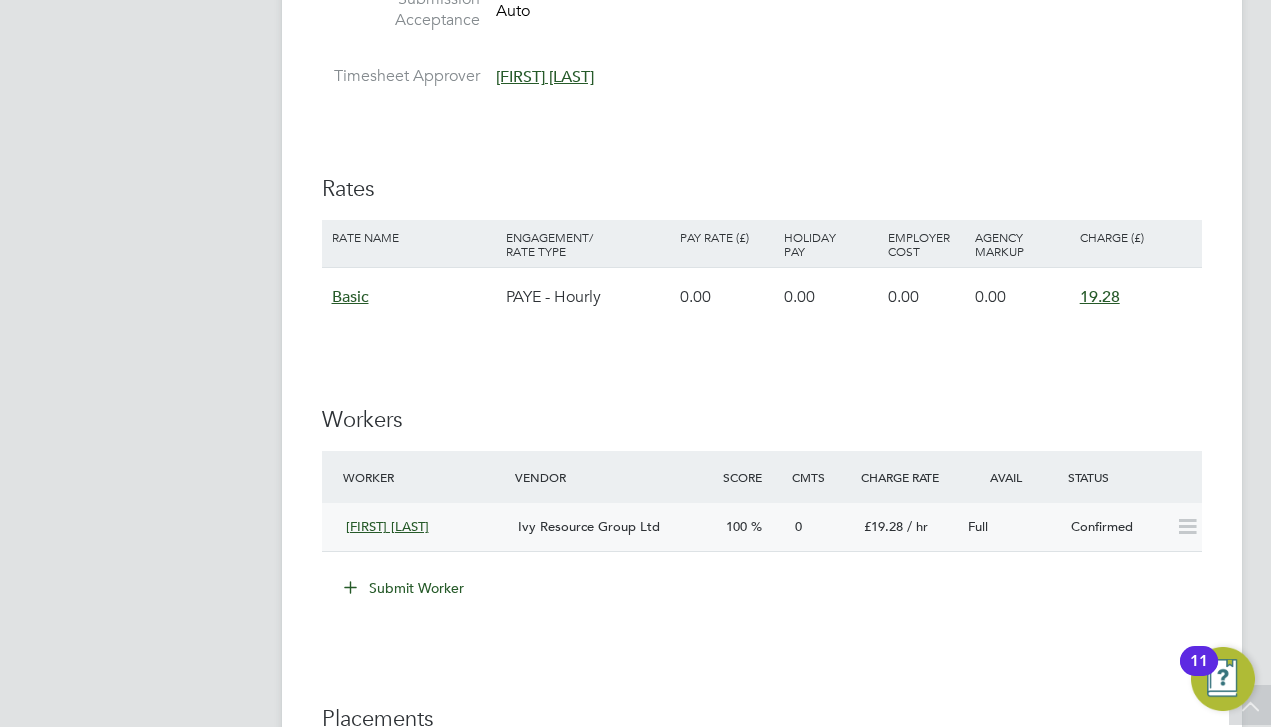 click on "Confirmed" 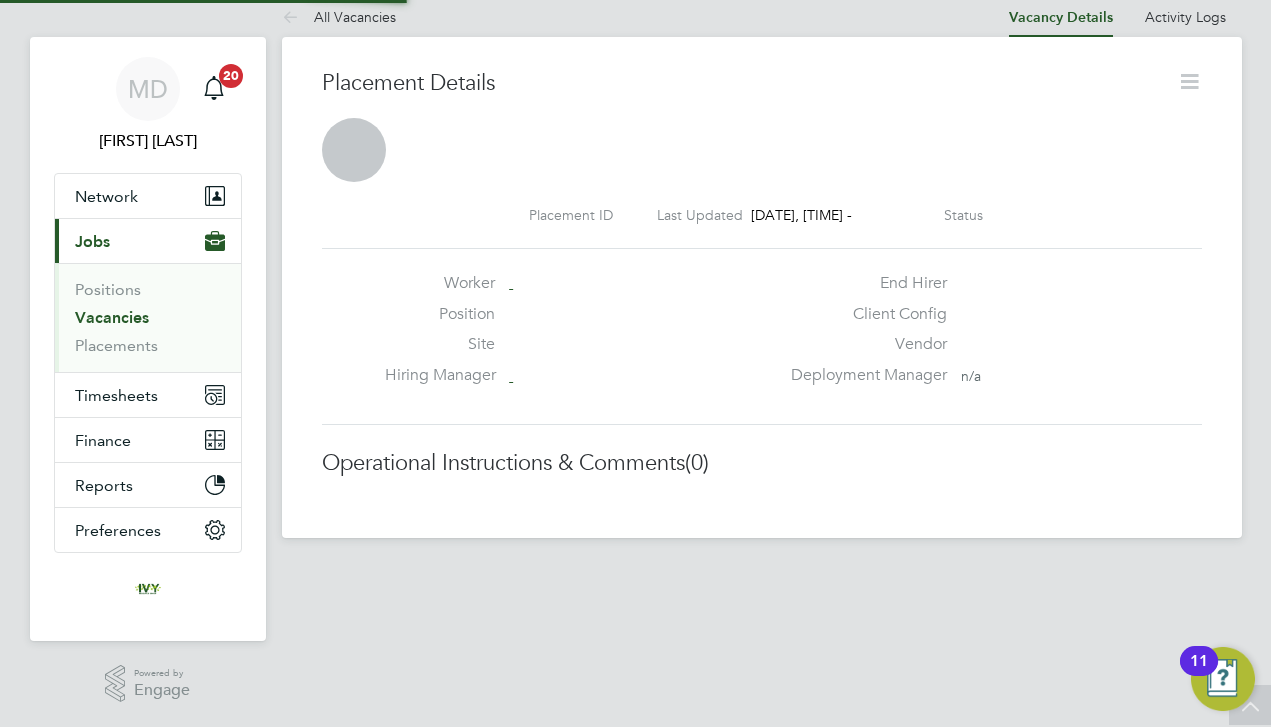 scroll, scrollTop: 19, scrollLeft: 0, axis: vertical 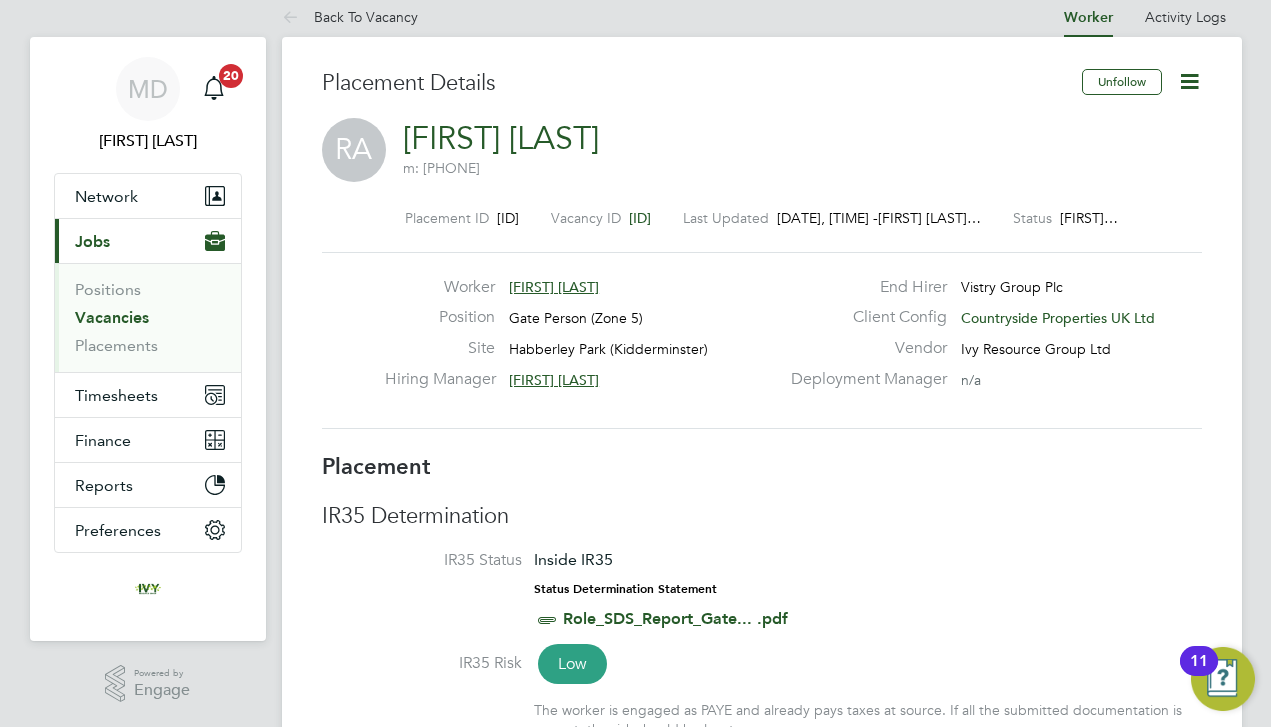 click 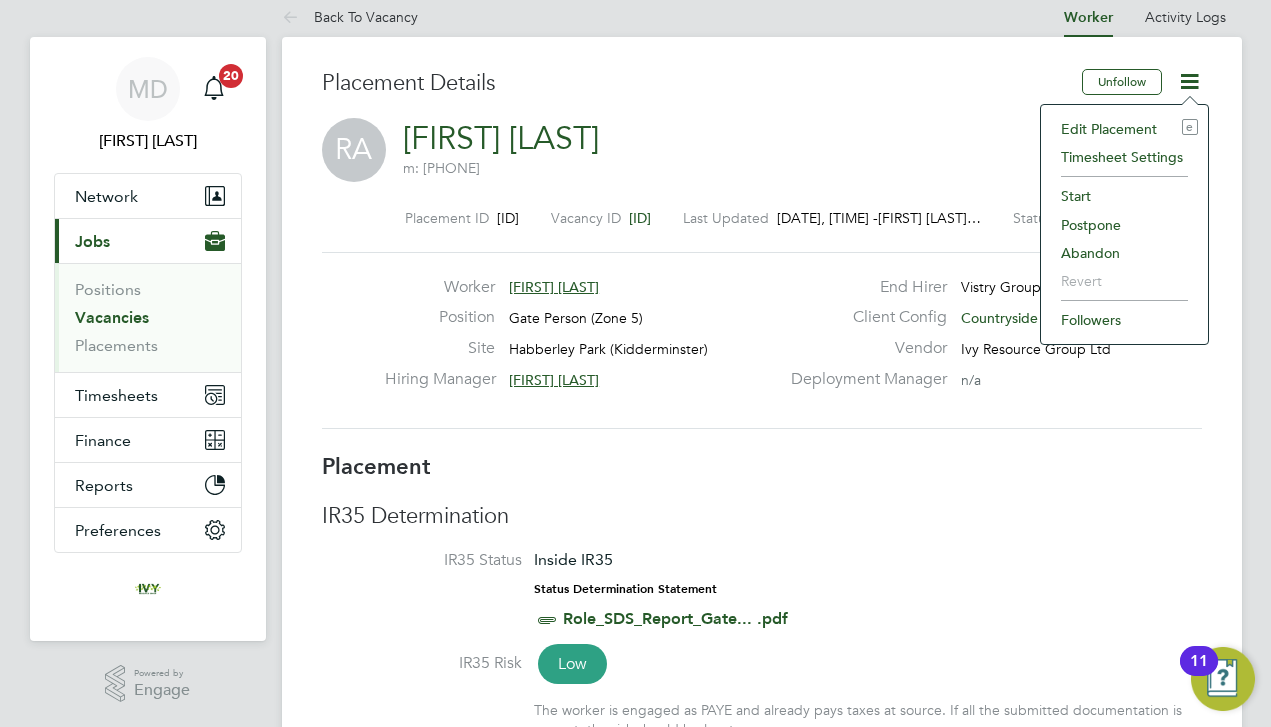 click on "Start" 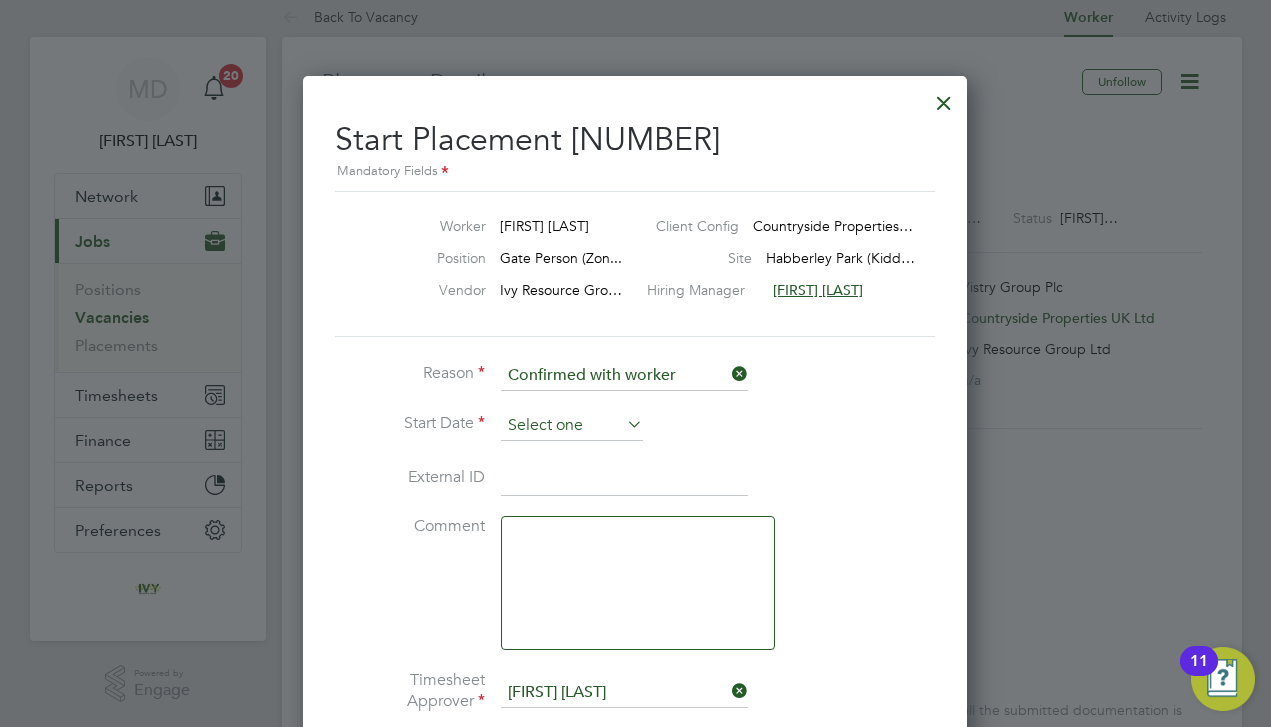 click 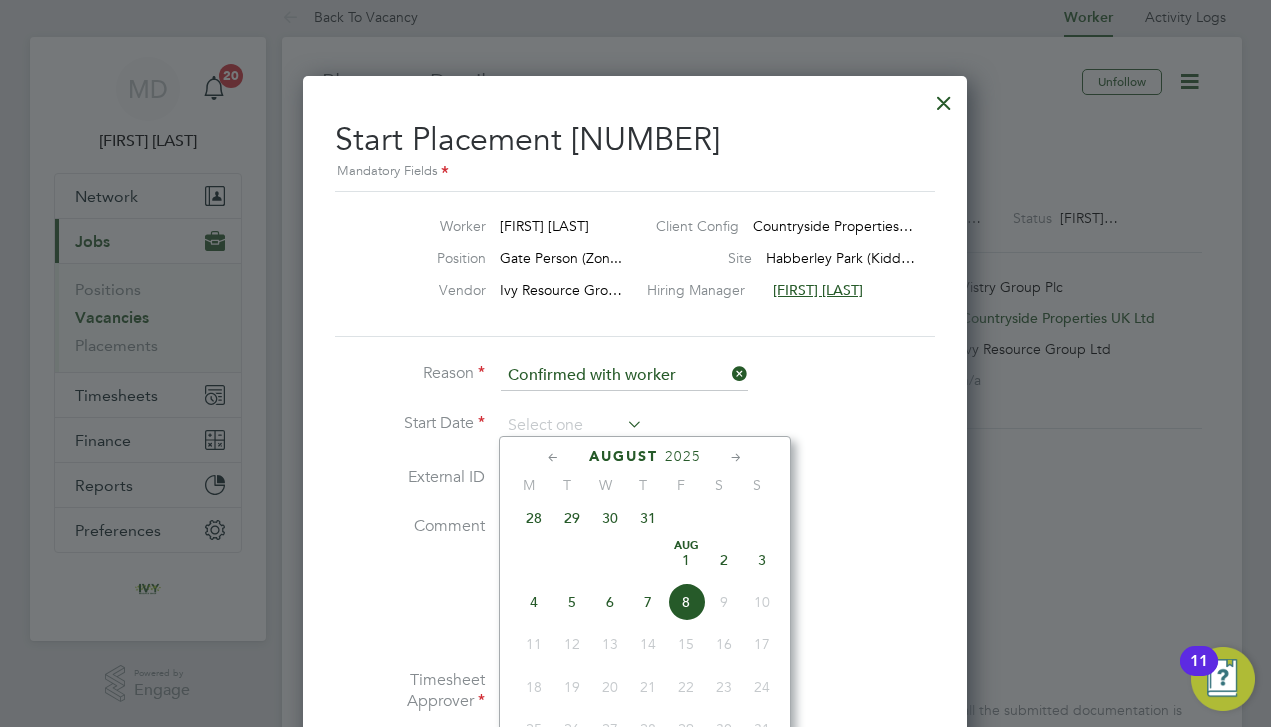click on "29" 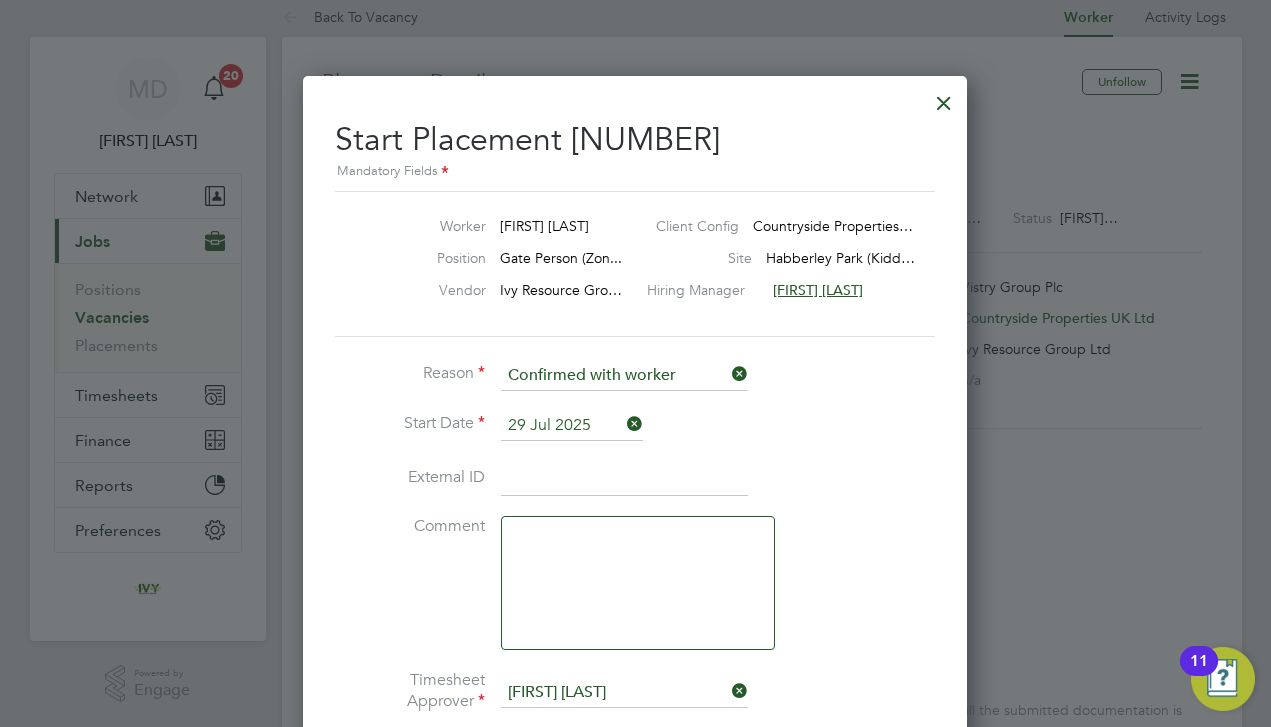 click on "External ID" 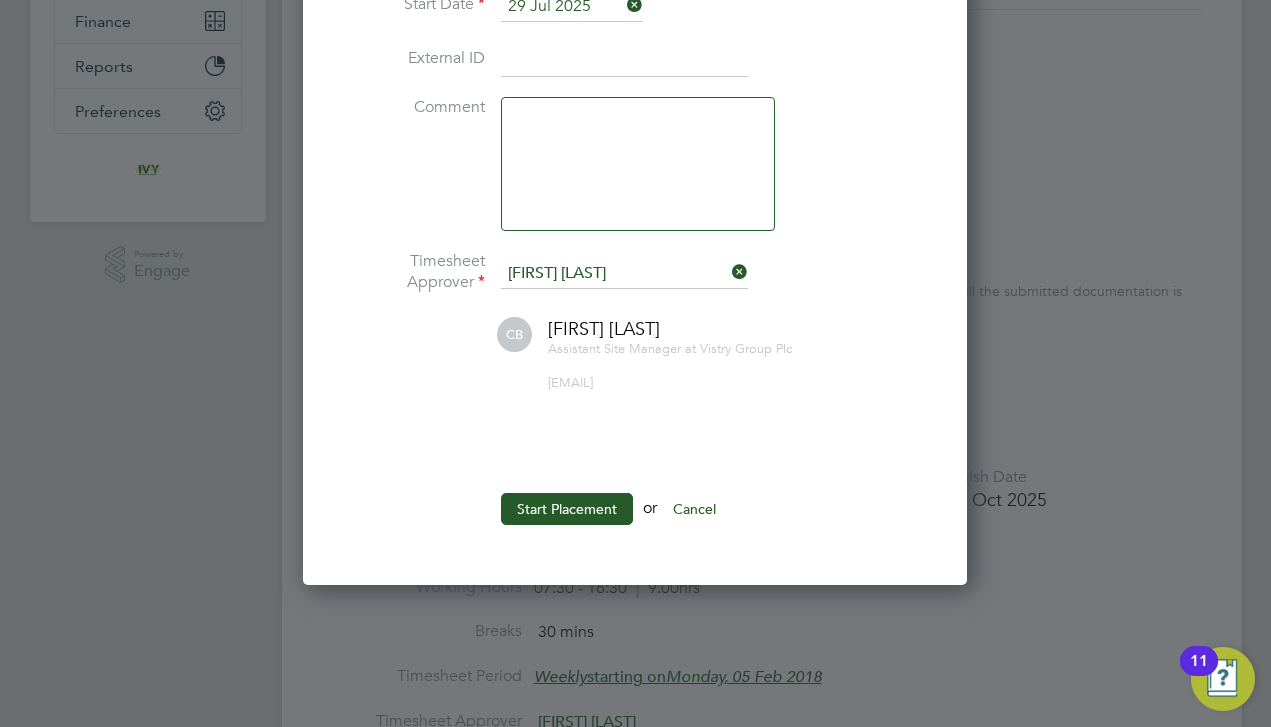 click on "Start Placement  or  Cancel" 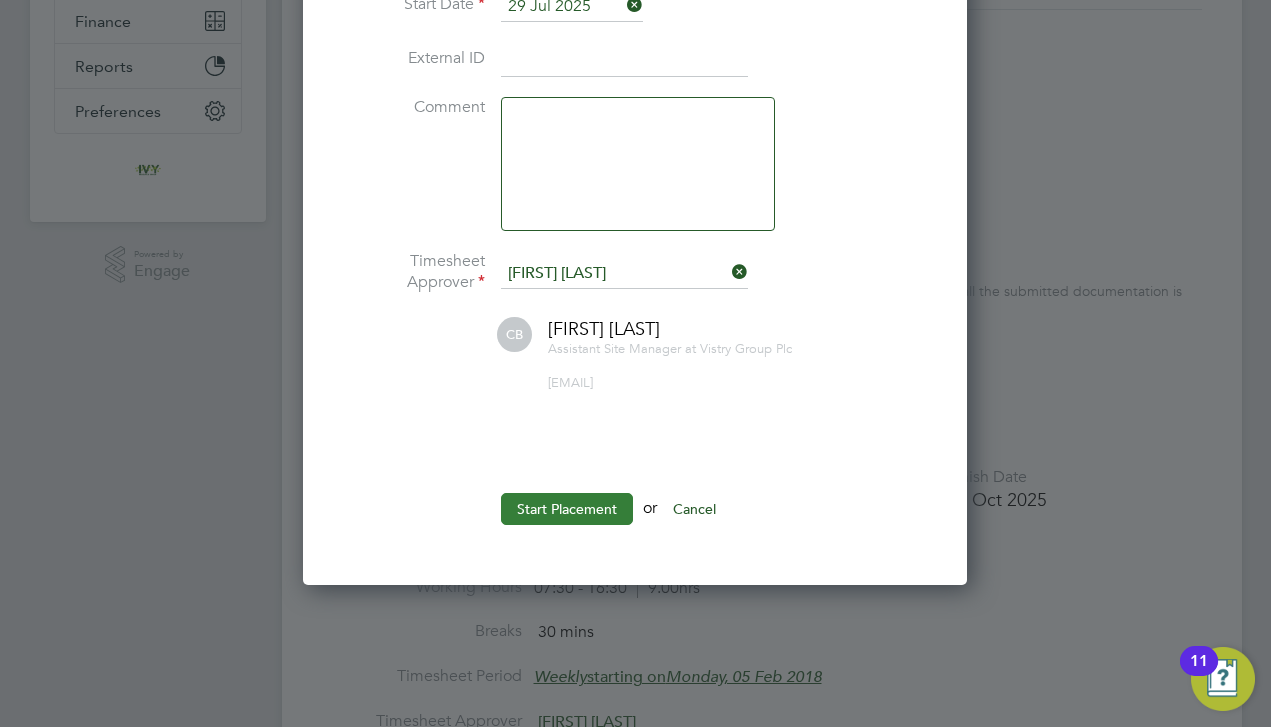 click on "Start Placement" 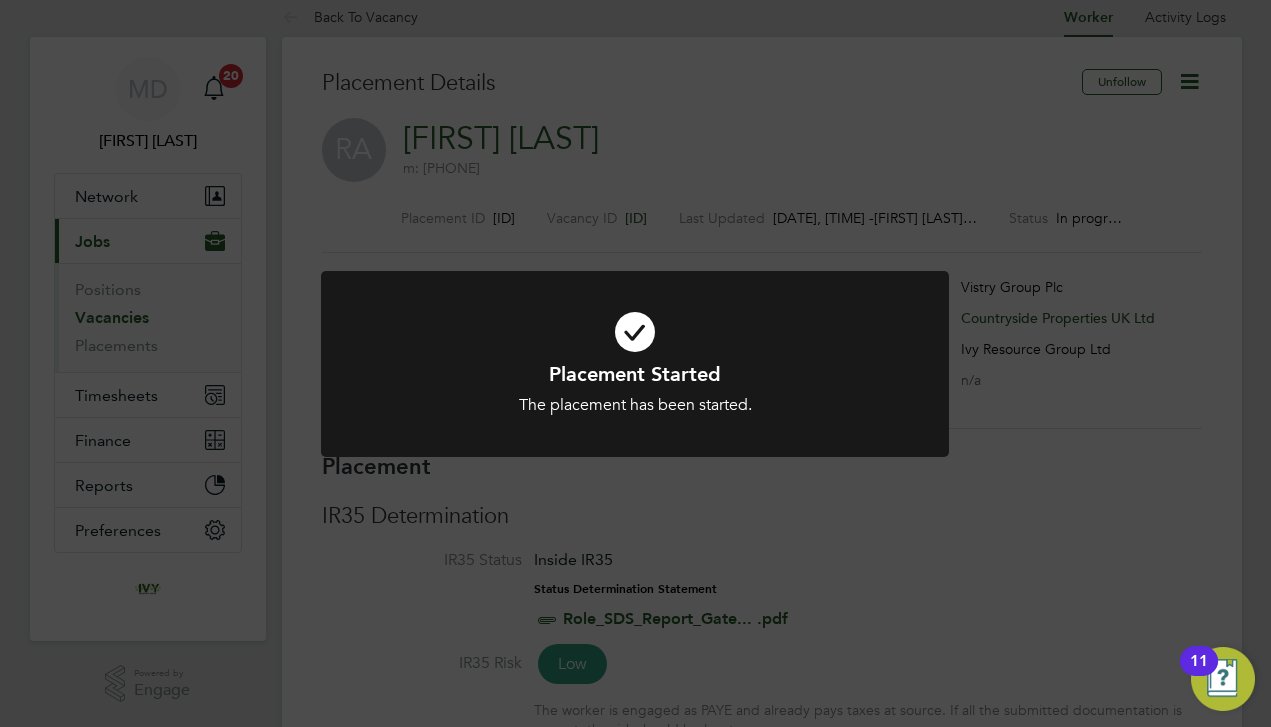 click on "Placement Started The placement has been started. Cancel Okay" 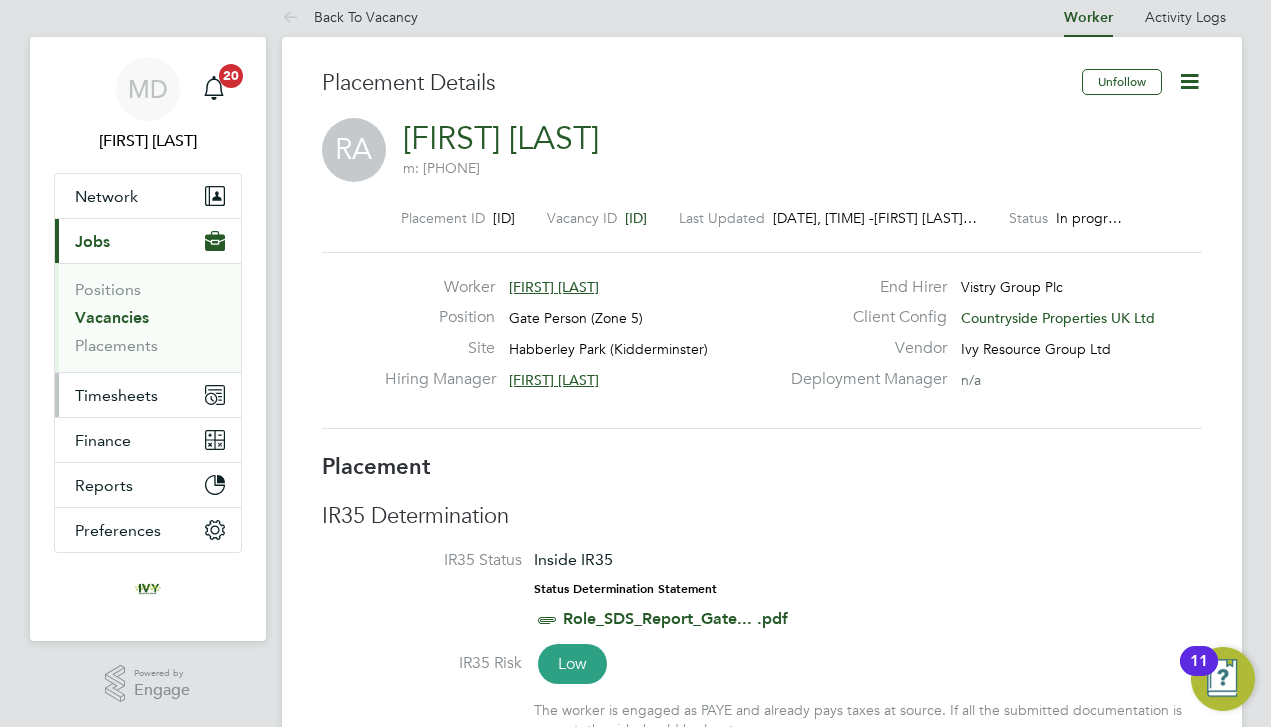 click on "Timesheets" at bounding box center (116, 395) 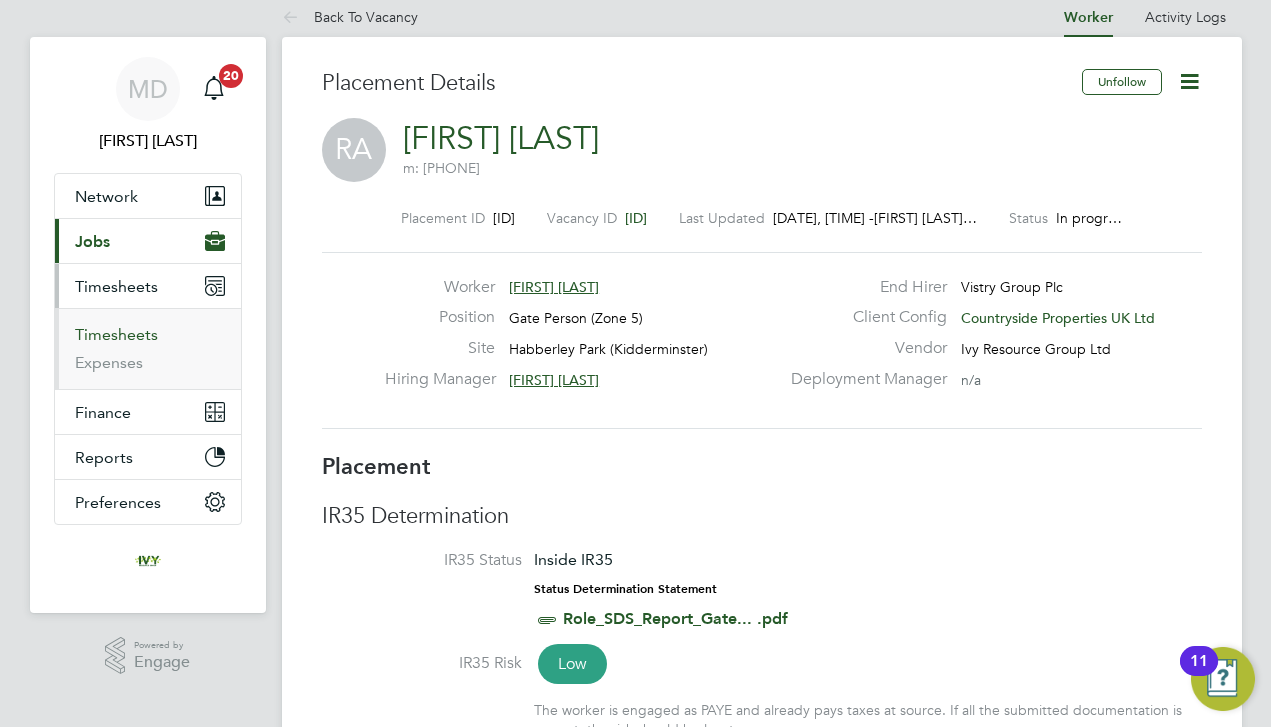 click on "Timesheets" at bounding box center (116, 334) 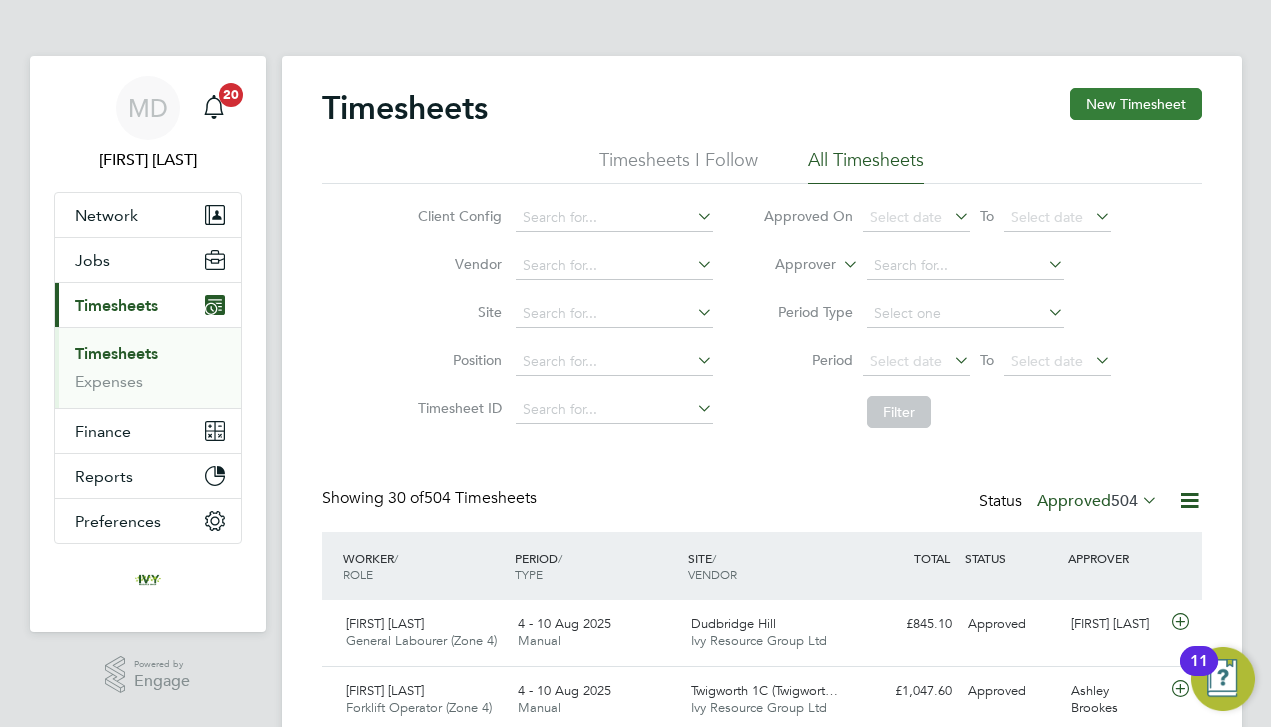 click on "New Timesheet" 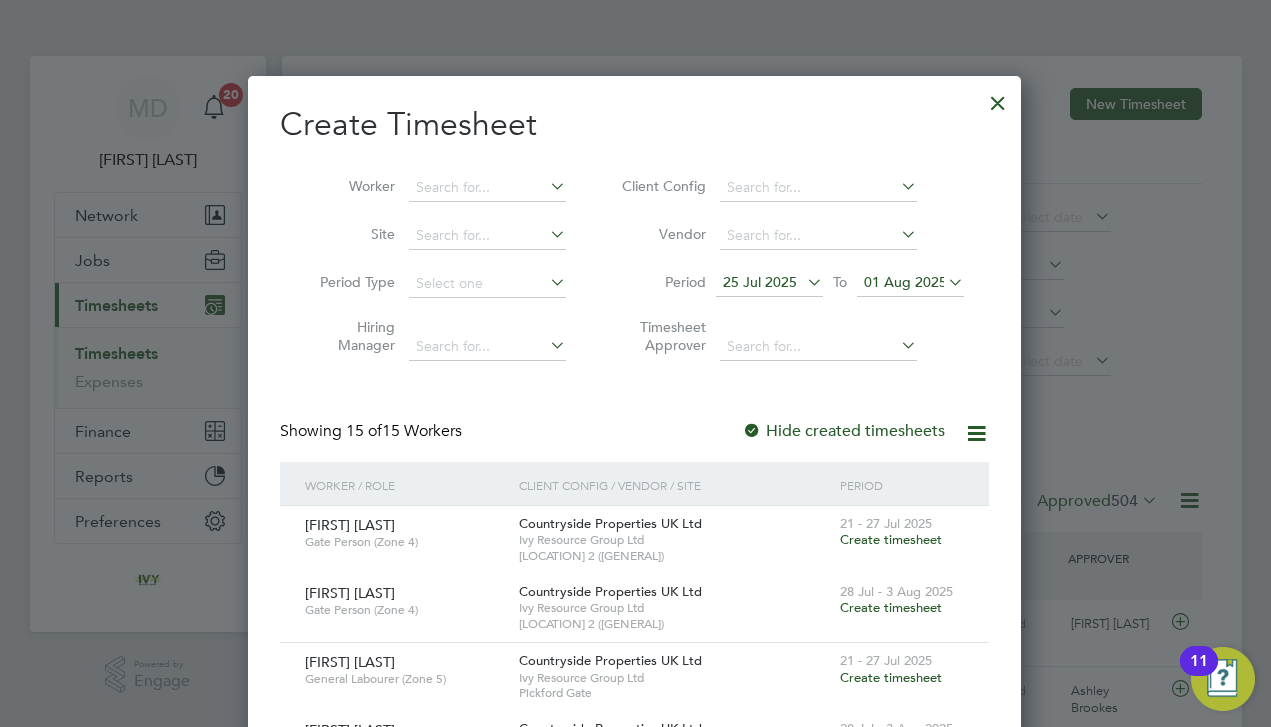 click on "01 Aug 2025" at bounding box center [910, 283] 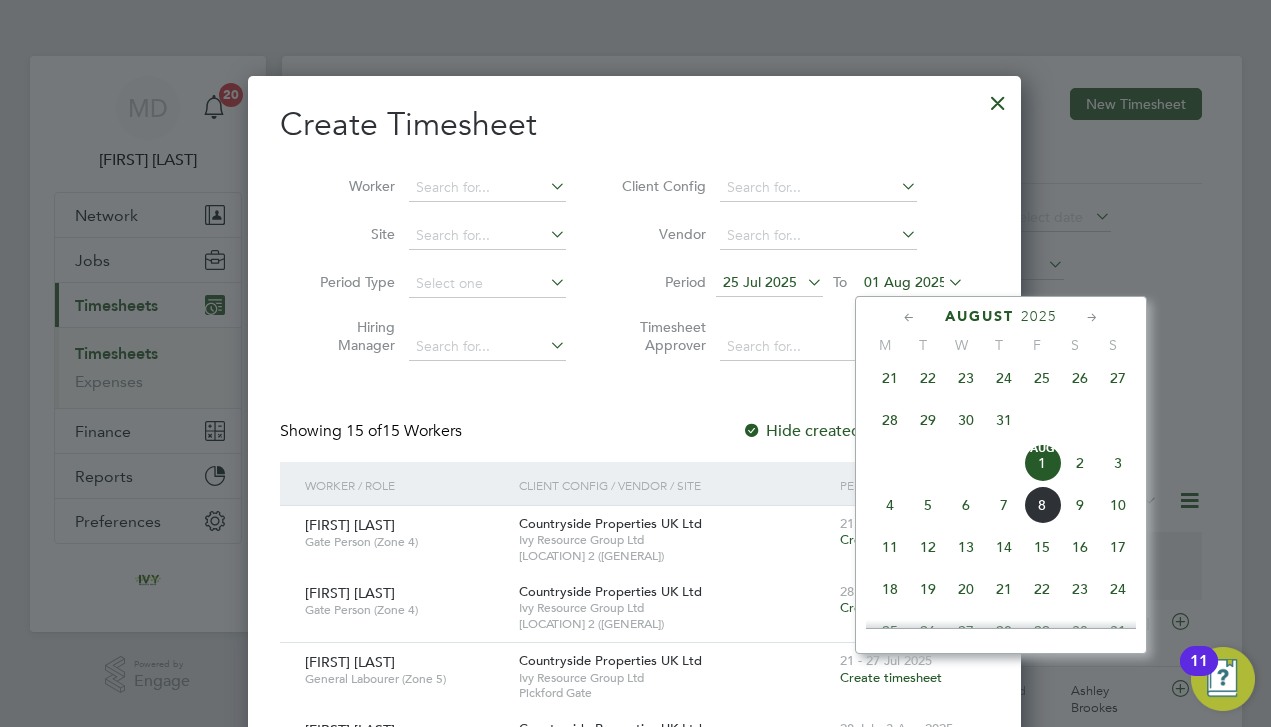 click on "3" 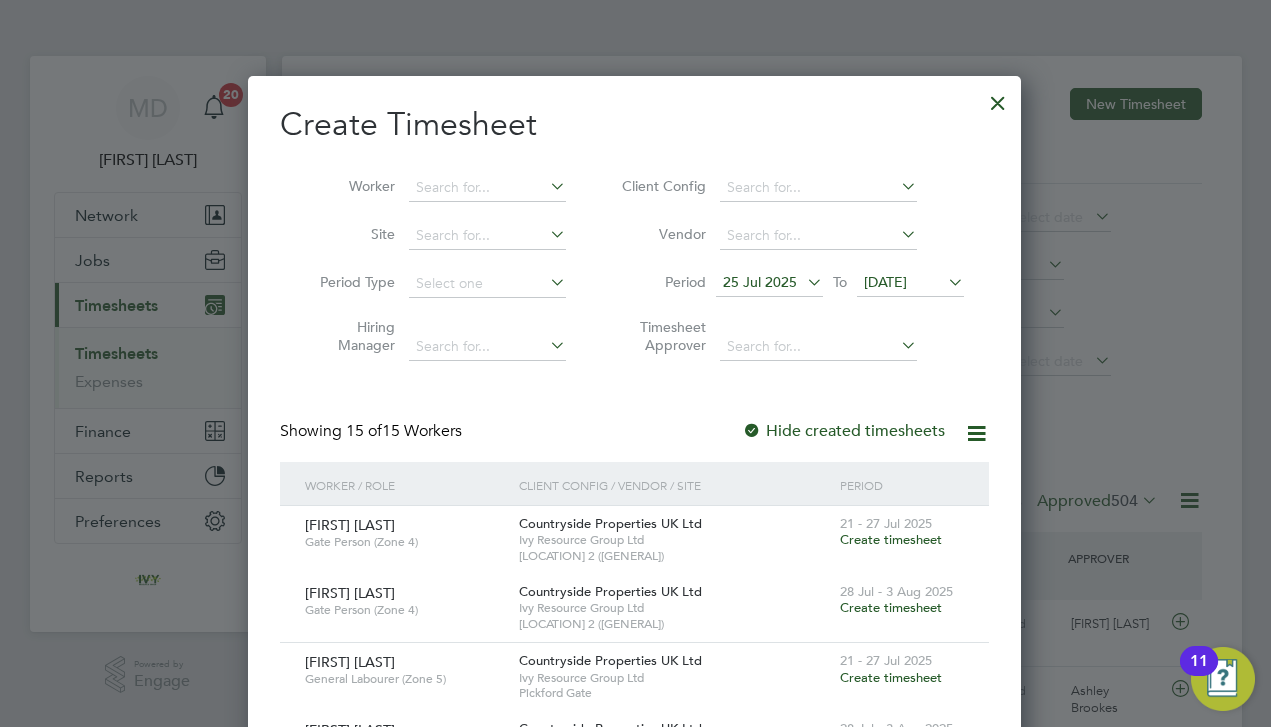 click on "Showing   15 of  15 Workers Hide created timesheets" at bounding box center [634, 441] 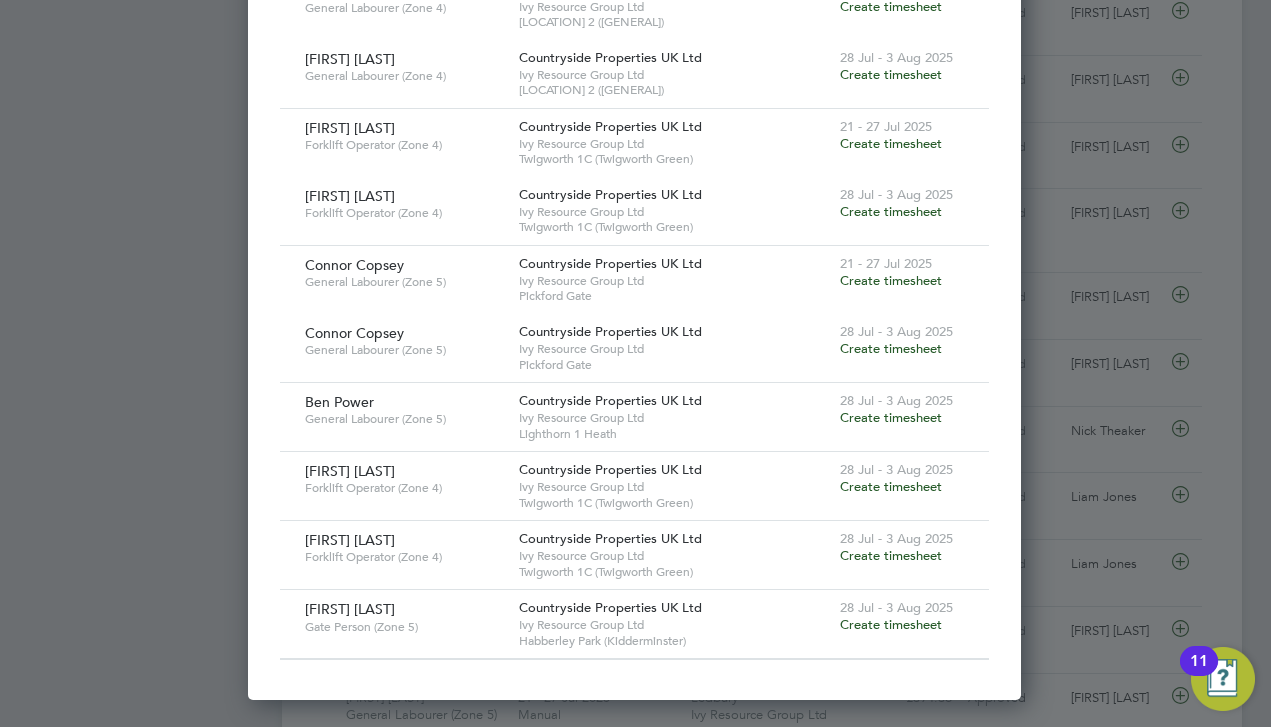 click on "Create timesheet" at bounding box center [891, 624] 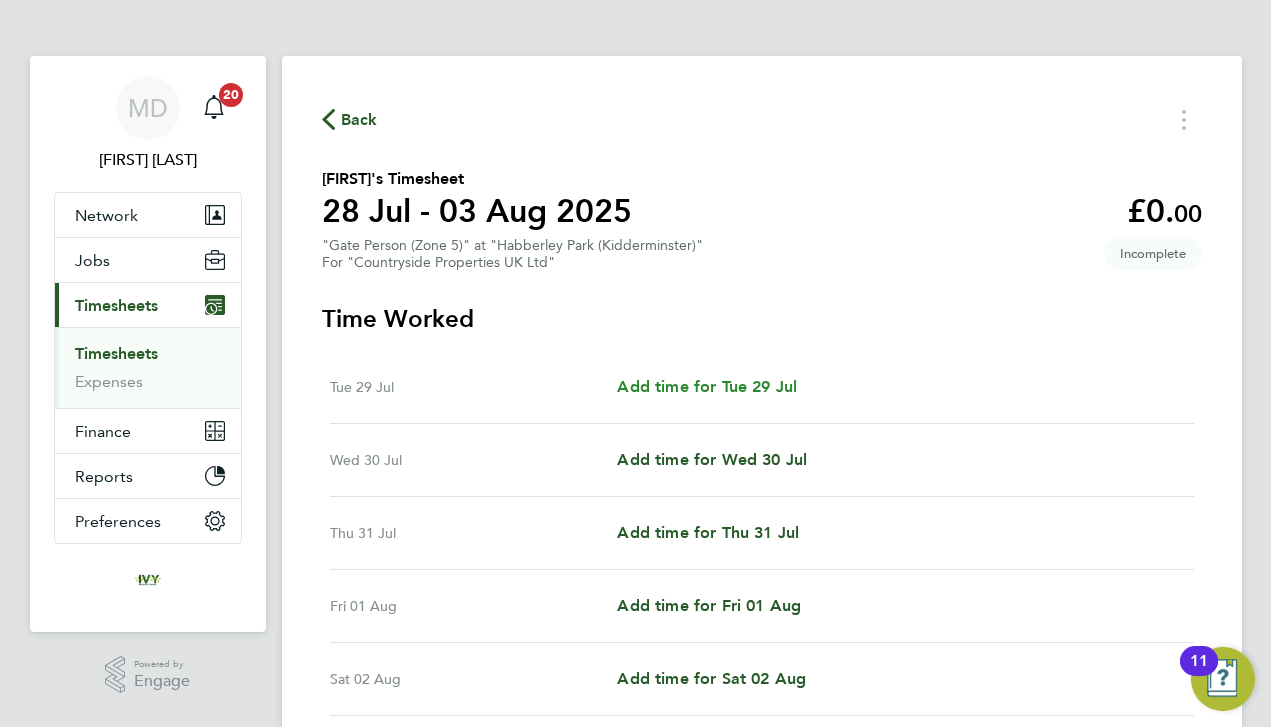 click on "Add time for Tue 29 Jul" at bounding box center (707, 386) 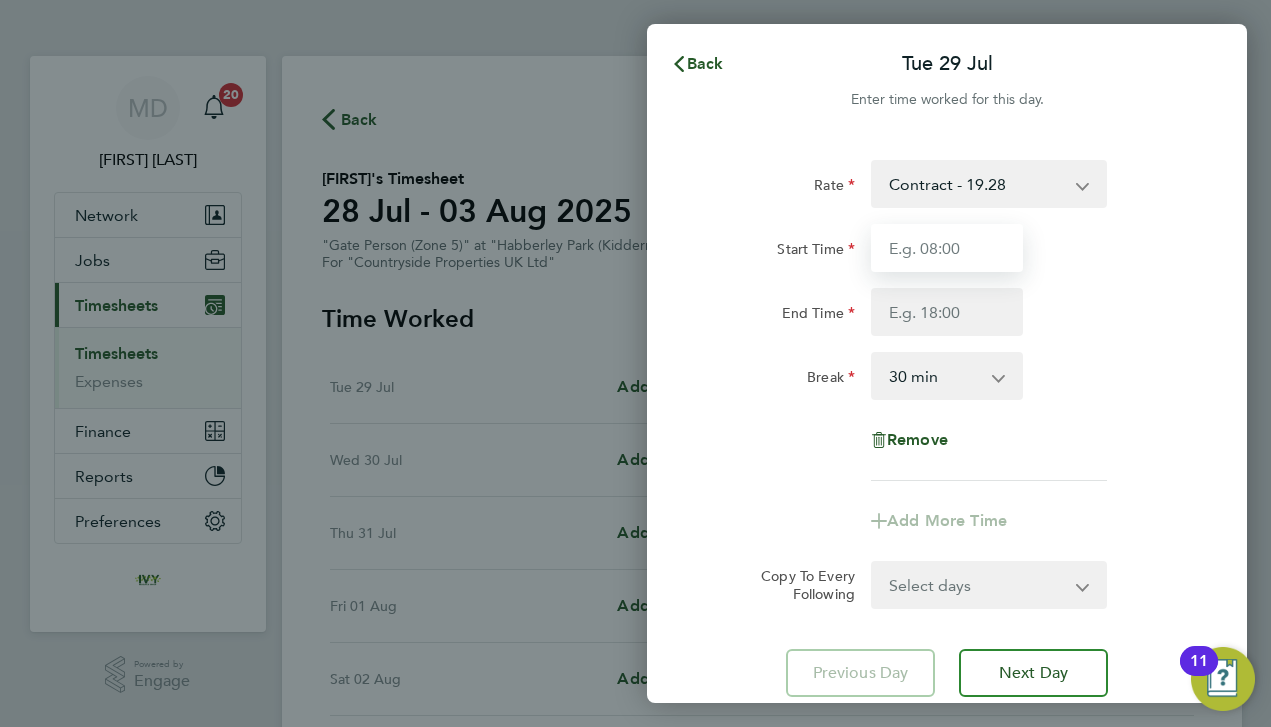 click on "Start Time" at bounding box center [947, 248] 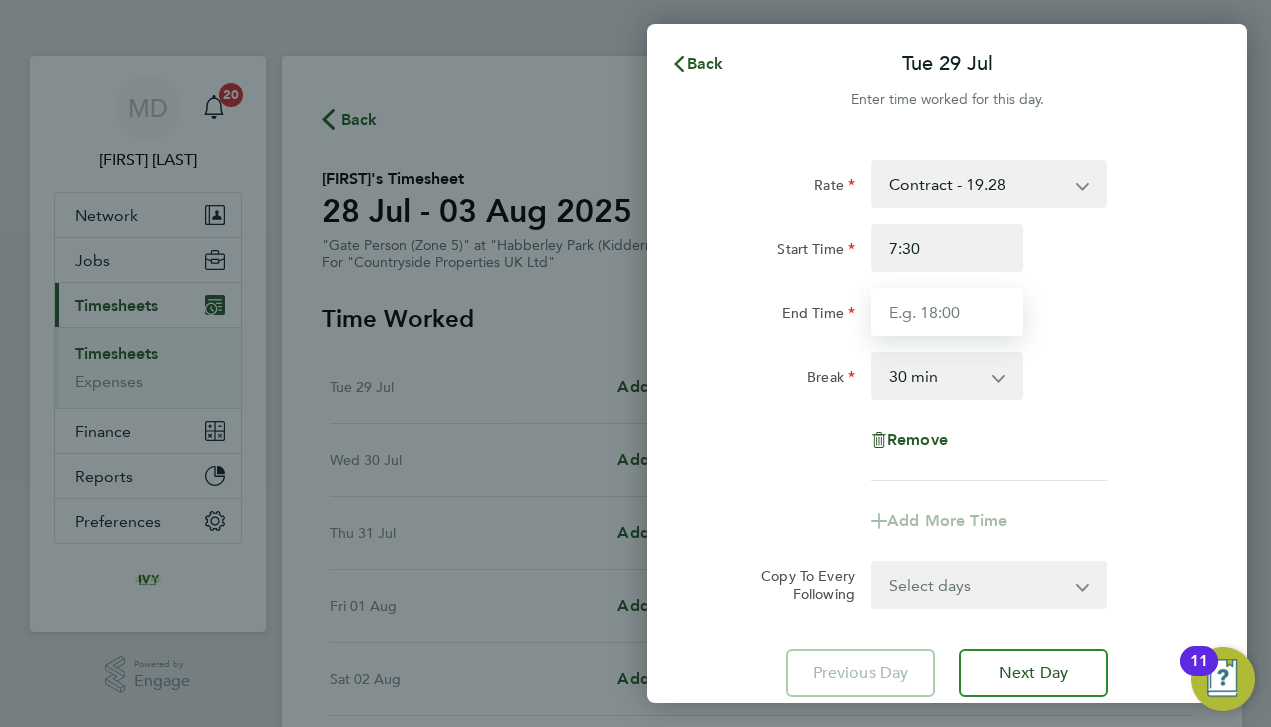 type on "07:30" 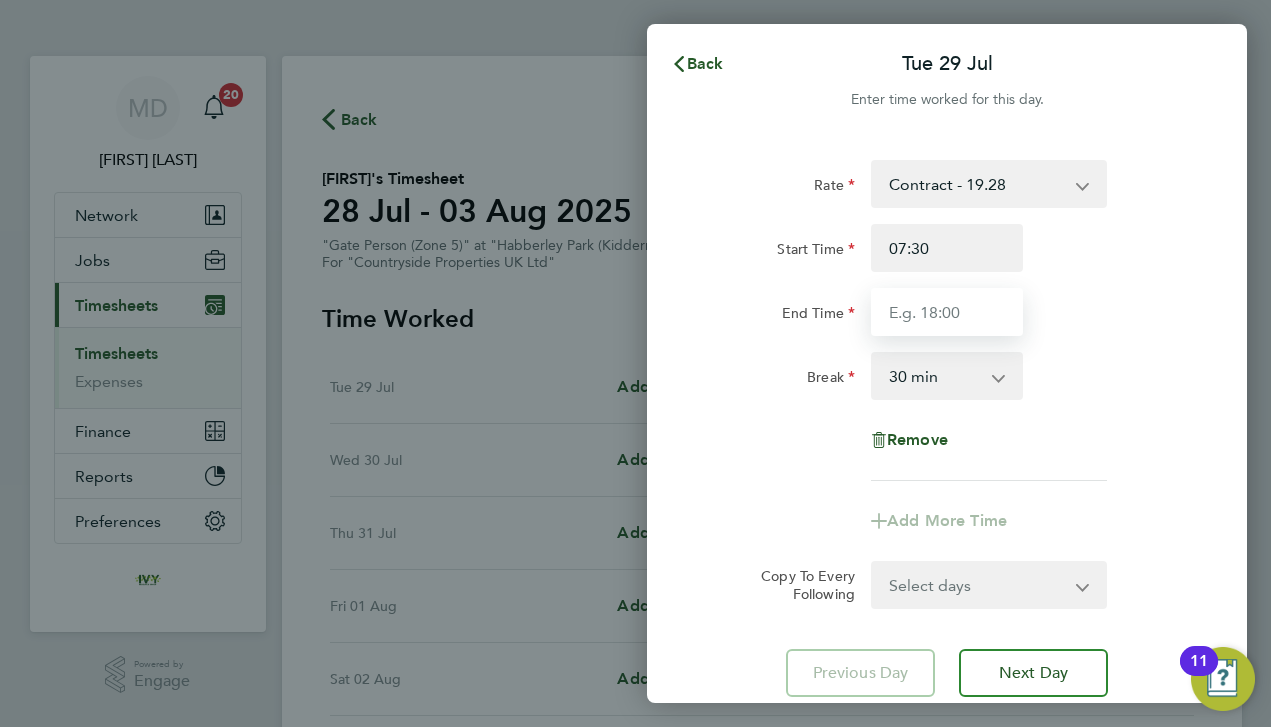 click on "End Time" at bounding box center [947, 312] 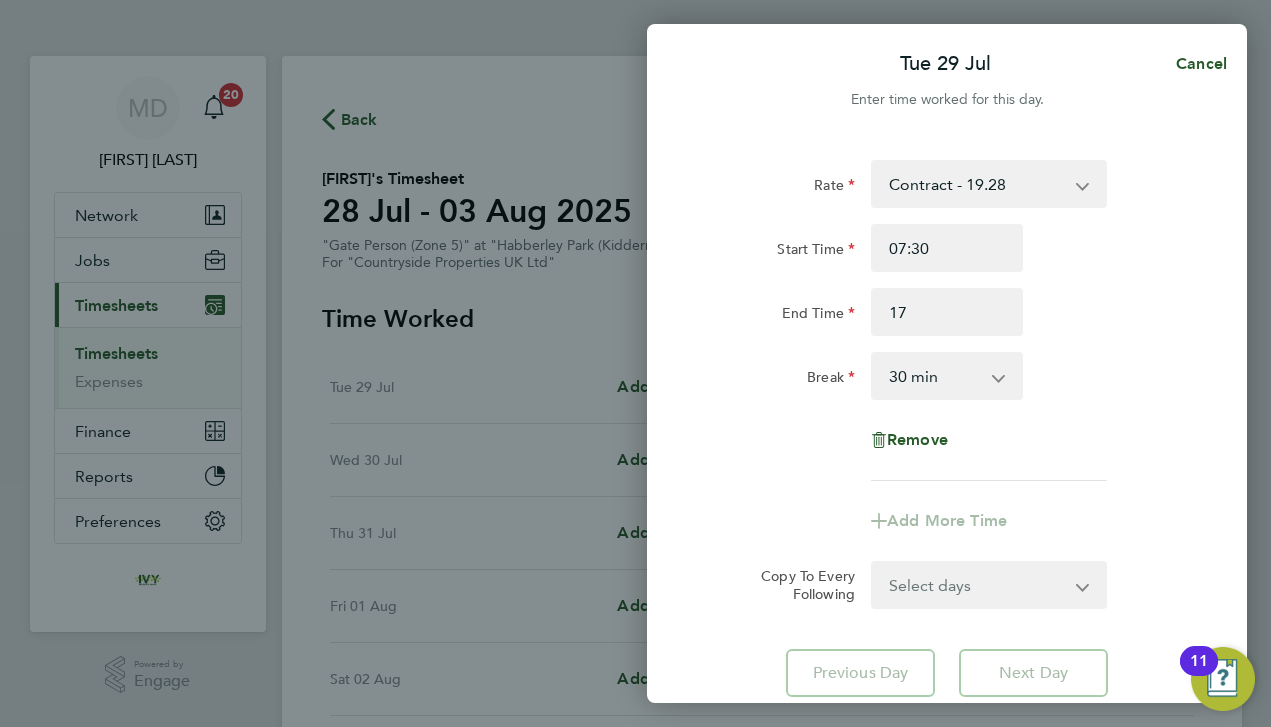 type on "17:00" 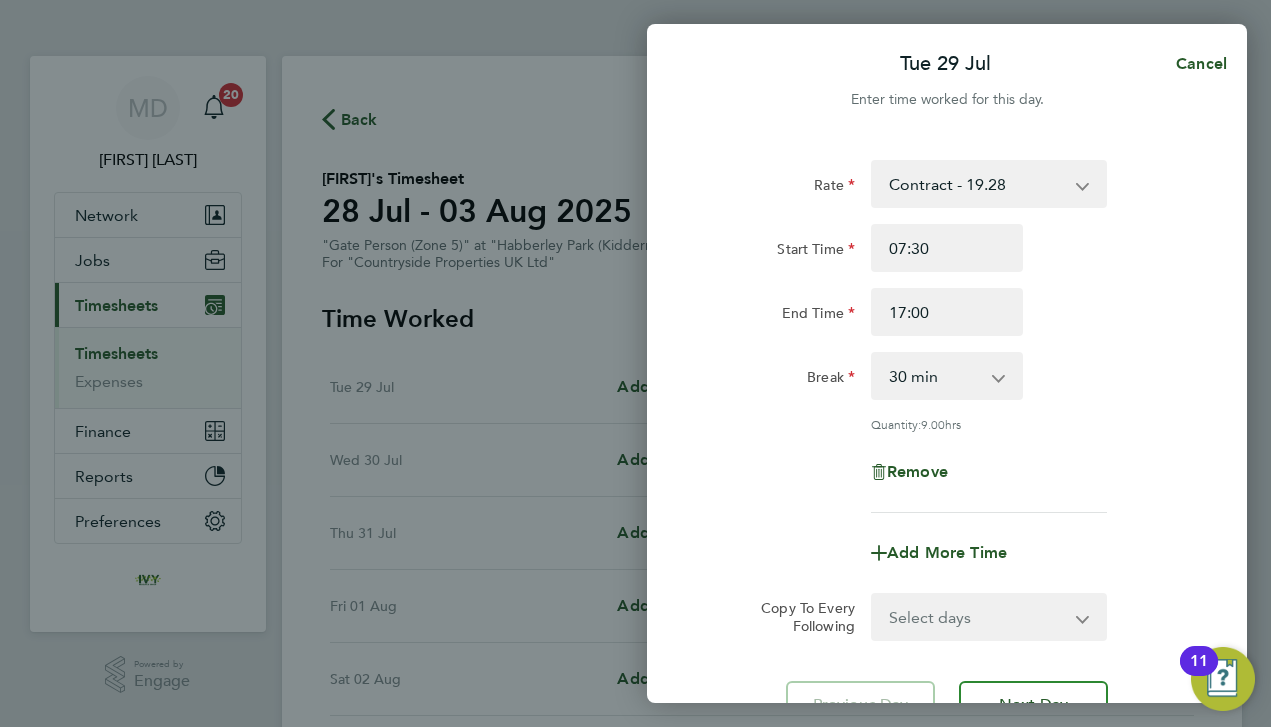 click on "Break  0 min   15 min   30 min   45 min   60 min   75 min   90 min" 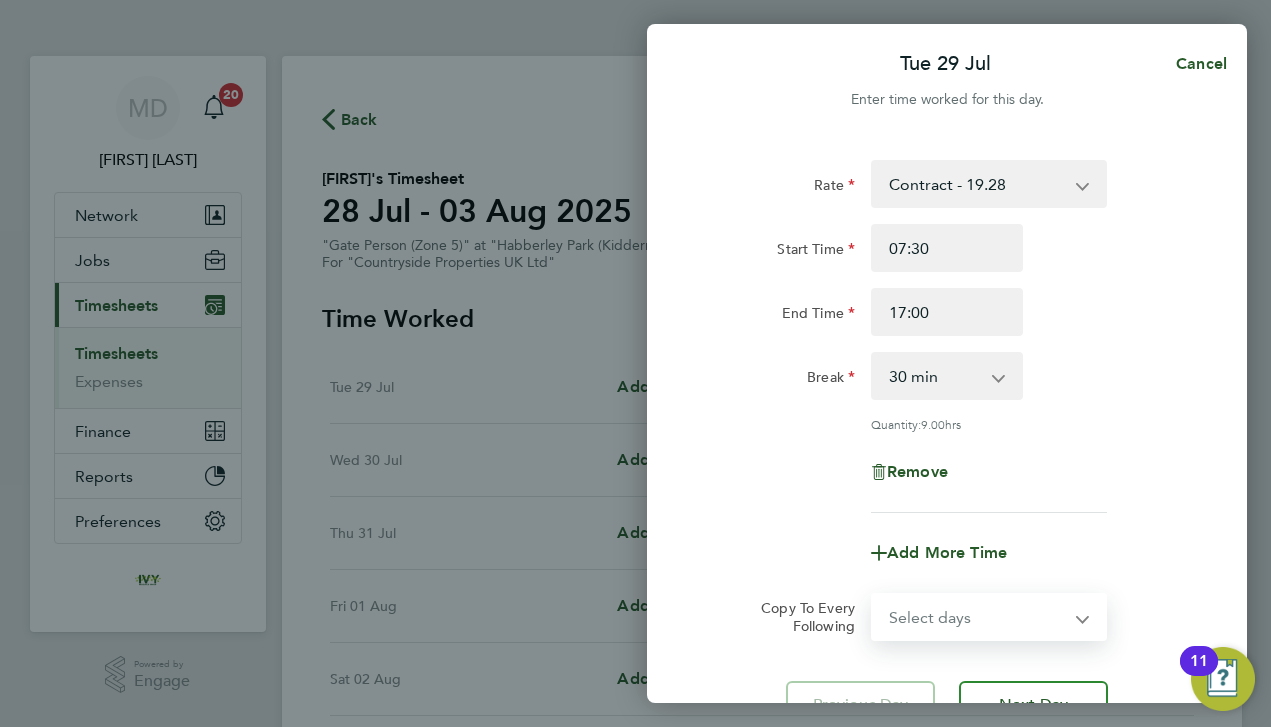 select on "DAY" 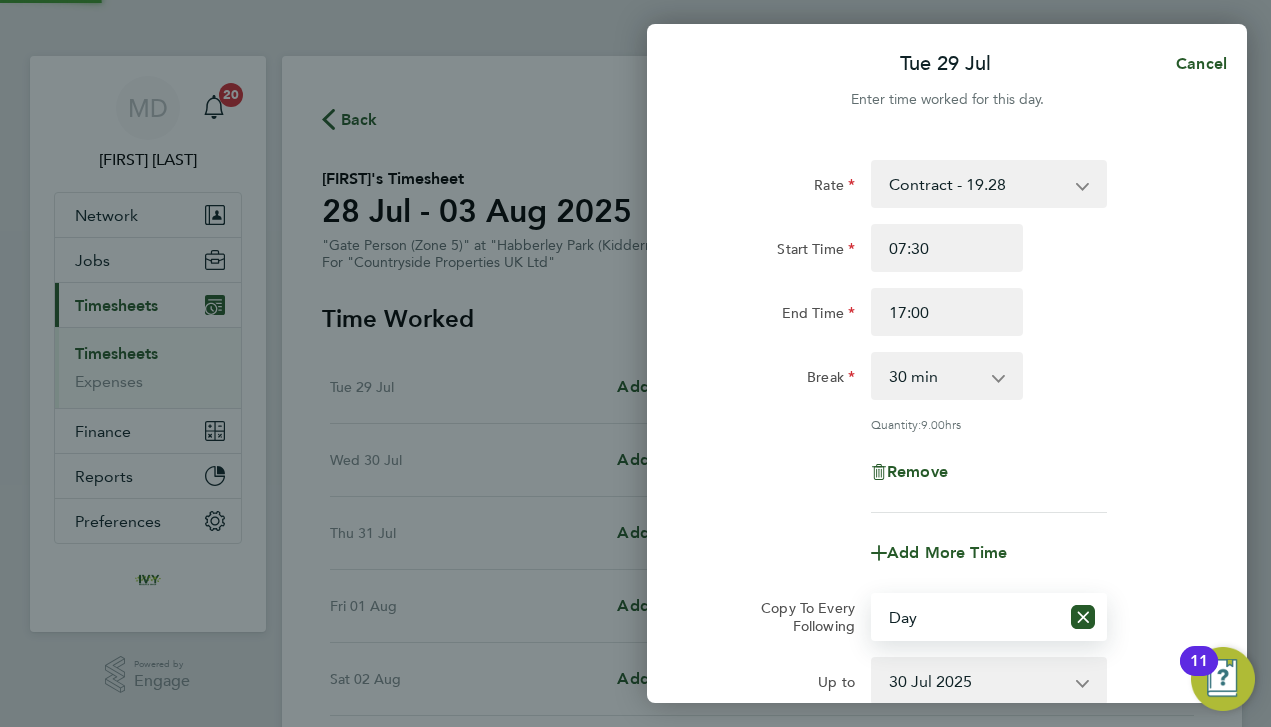 click on "Add More Time" 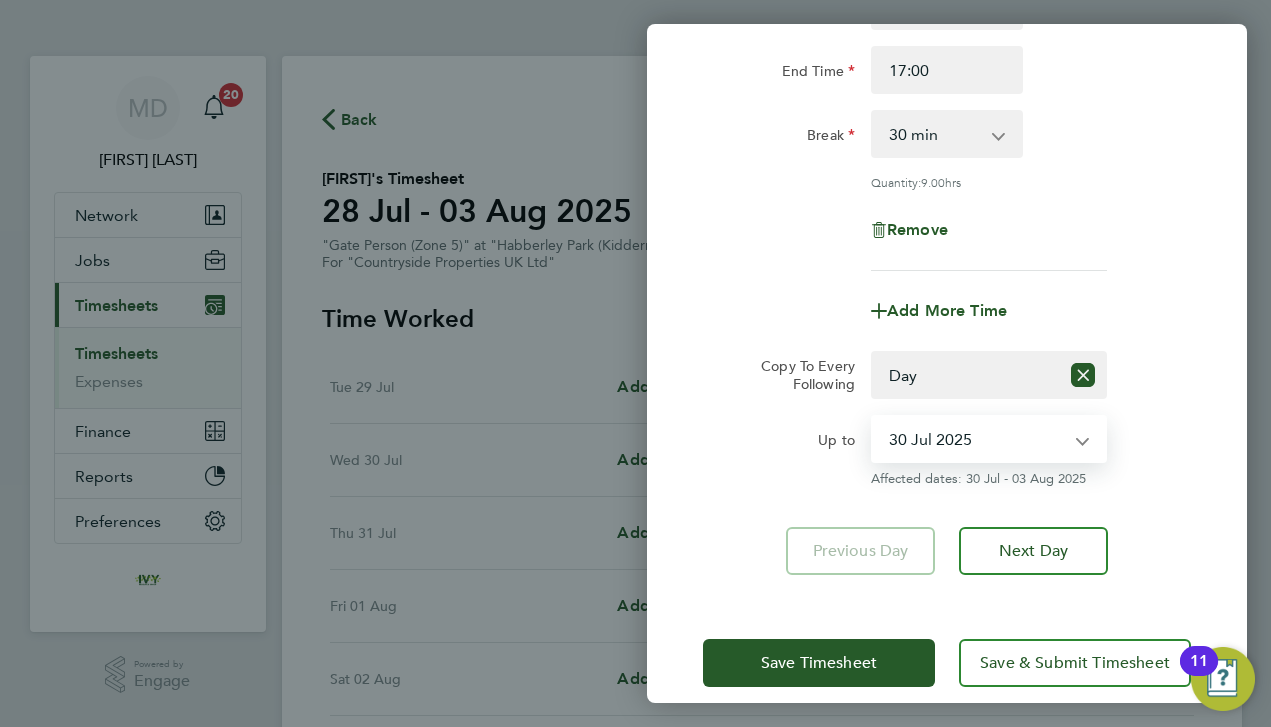 select on "2025-08-01" 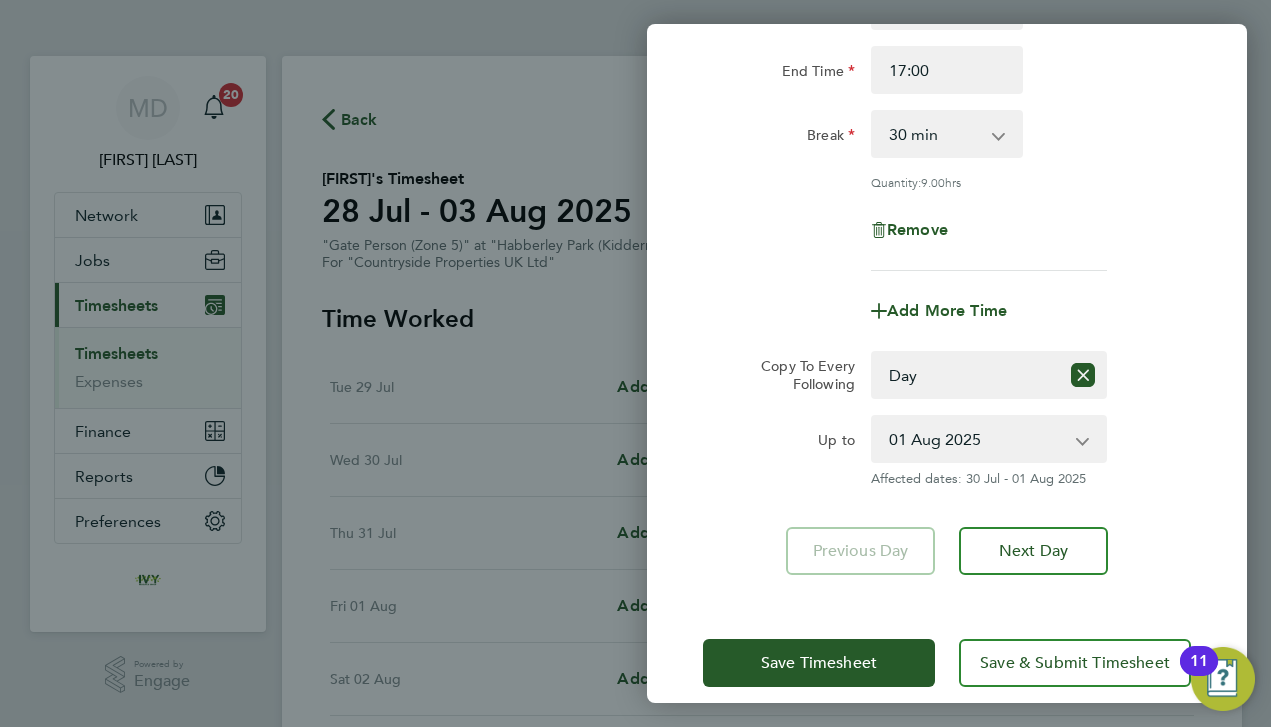 click on "Rate Contract - 19.28 Start Time 07:30 End Time 17:00 Break 0 min 15 min 30 min 45 min 60 min 75 min 90 min Quantity: 9.00 hrs Remove Add More Time Copy To Every Following Select days Day Weekday (Mon-Fri) Weekend (Sat-Sun) Wednesday Thursday Friday Saturday Sunday Up to 30 Jul 2025 31 Jul 2025 01 Aug 2025 02 Aug 2025 03 Aug 2025 Affected dates: 30 Jul - 01 Aug 2025 Previous Day Next Day" 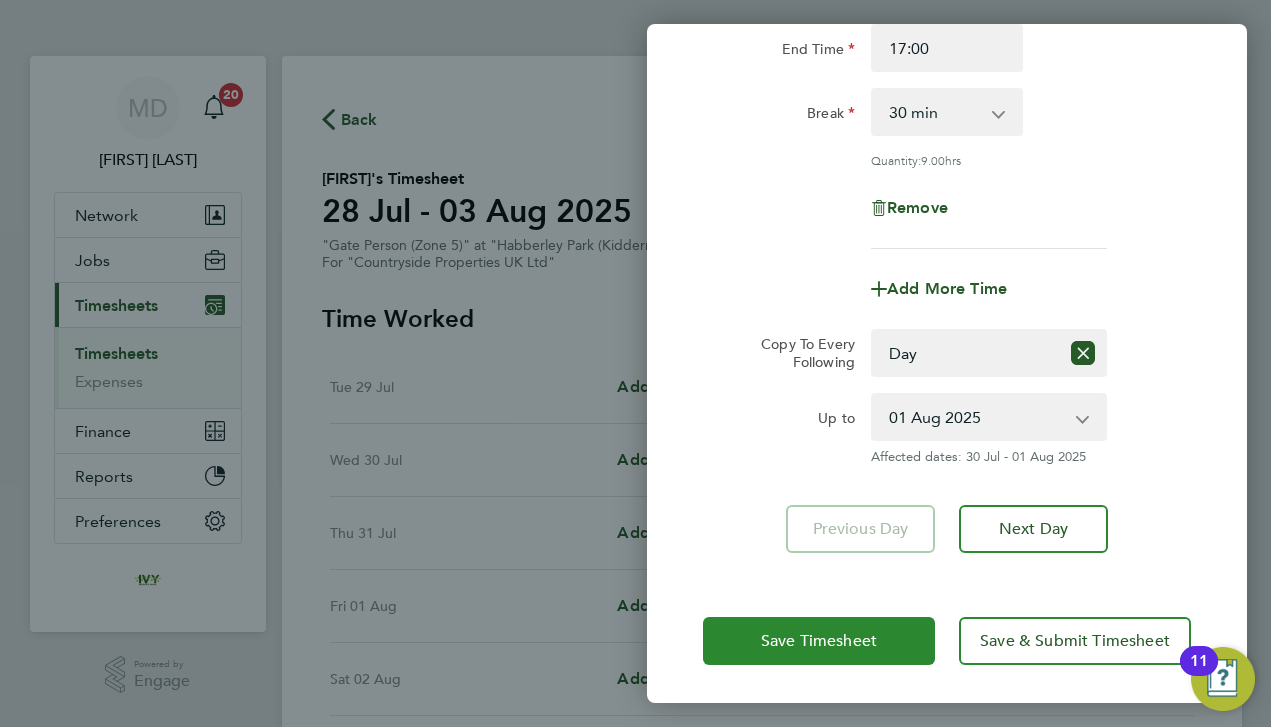 click on "Save Timesheet" 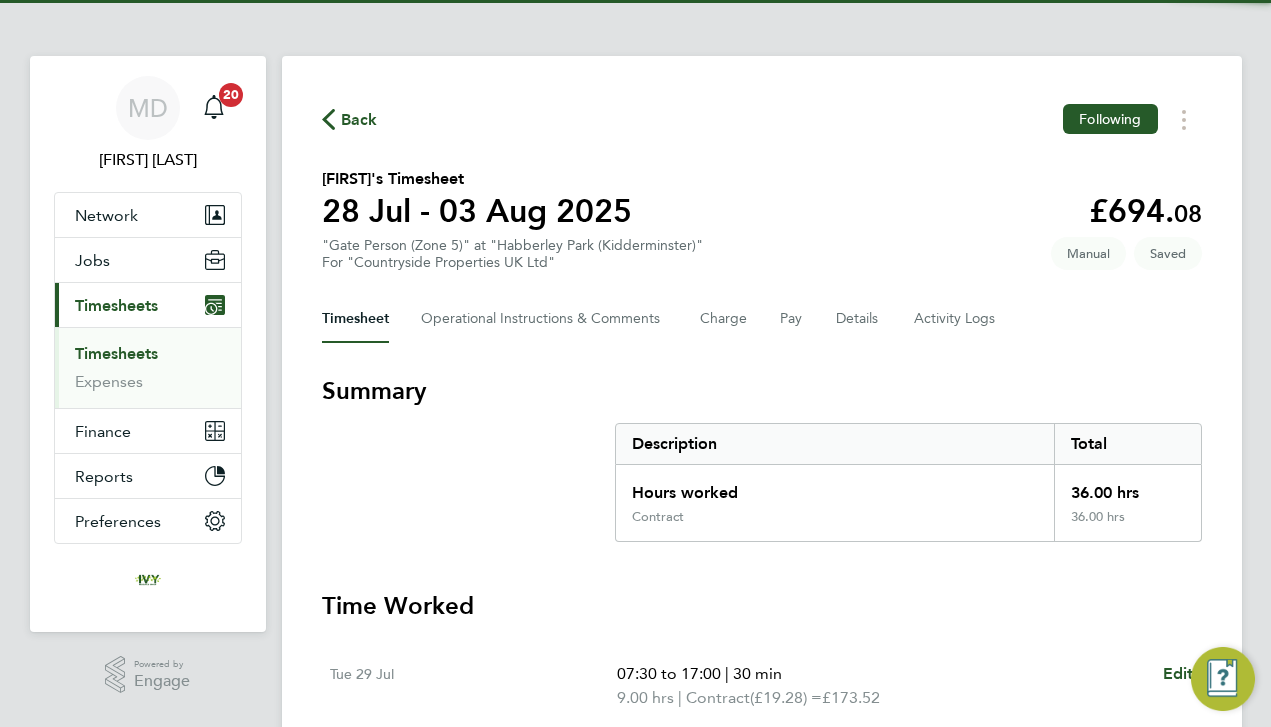 click on "Summary   Description   Total   Hours worked   36.00 hrs   Contract   36.00 hrs" at bounding box center (762, 458) 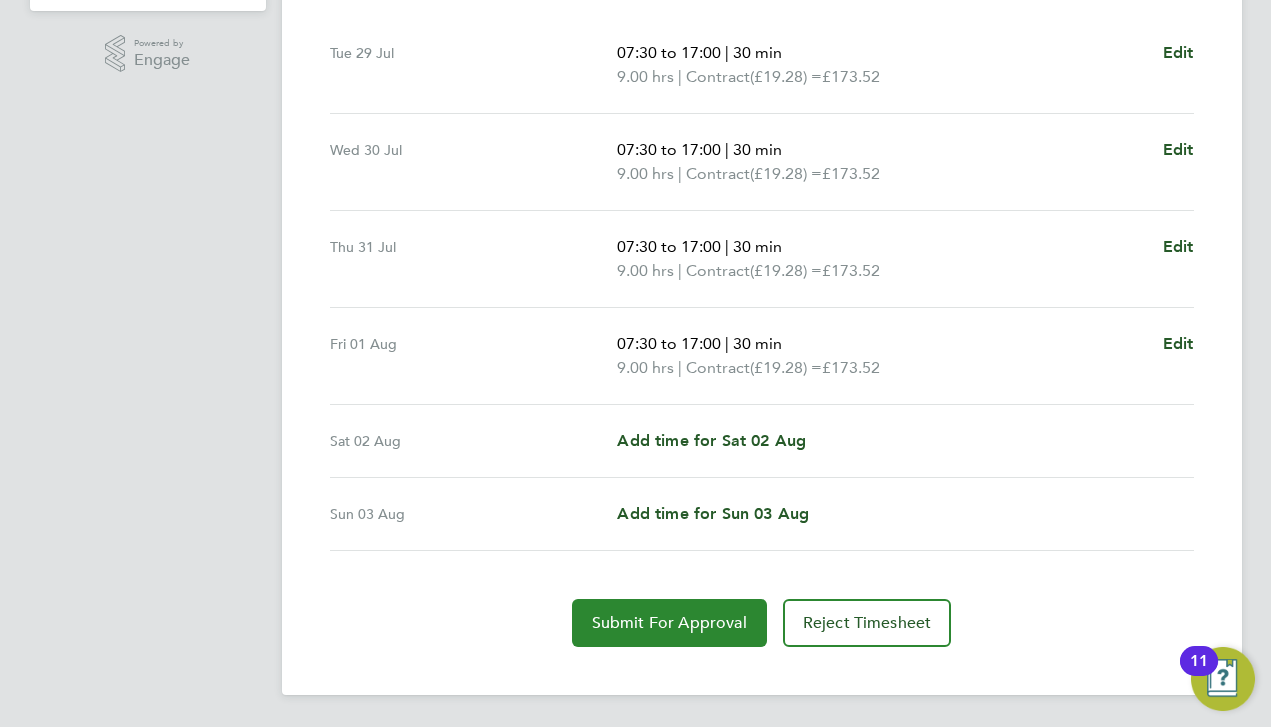 click on "Submit For Approval" 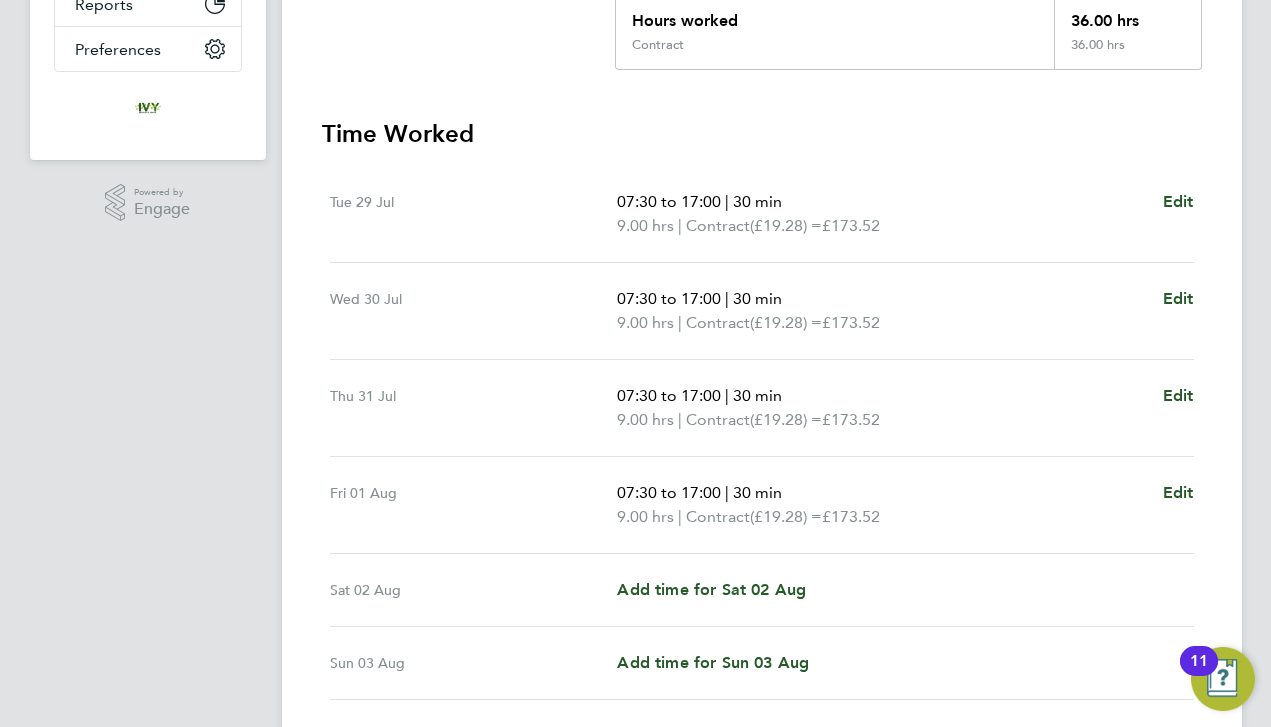 scroll, scrollTop: 473, scrollLeft: 0, axis: vertical 